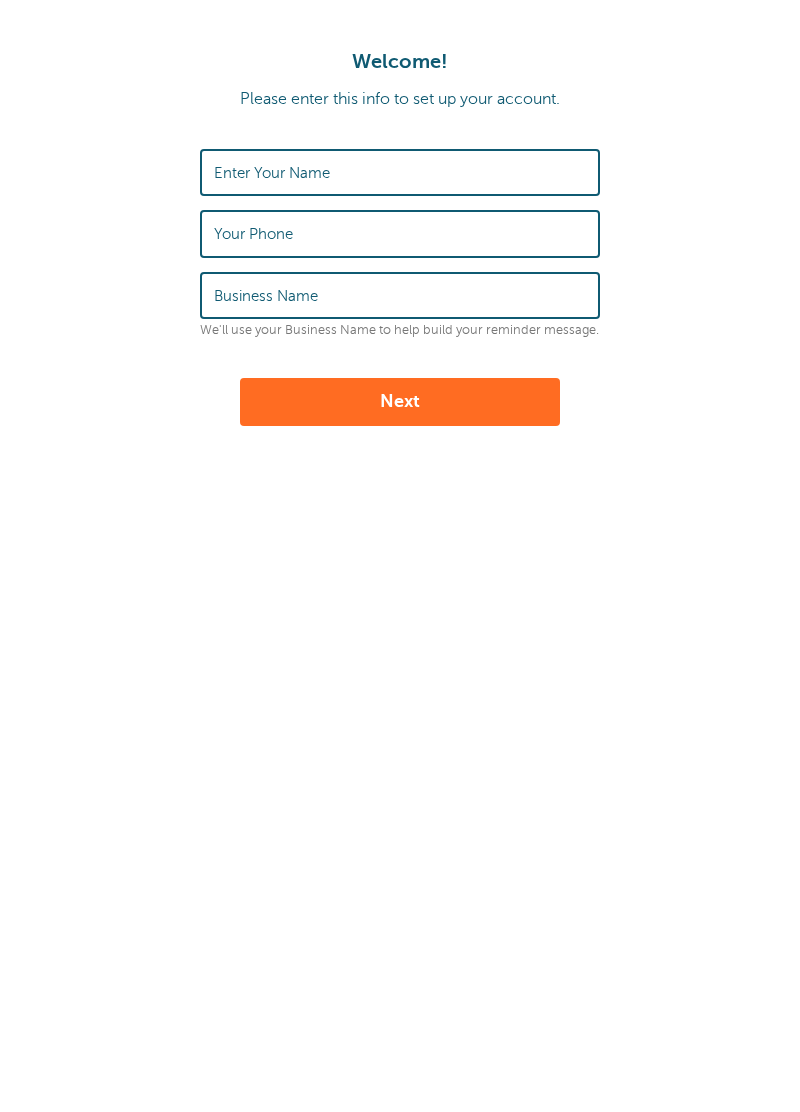 scroll, scrollTop: 0, scrollLeft: 0, axis: both 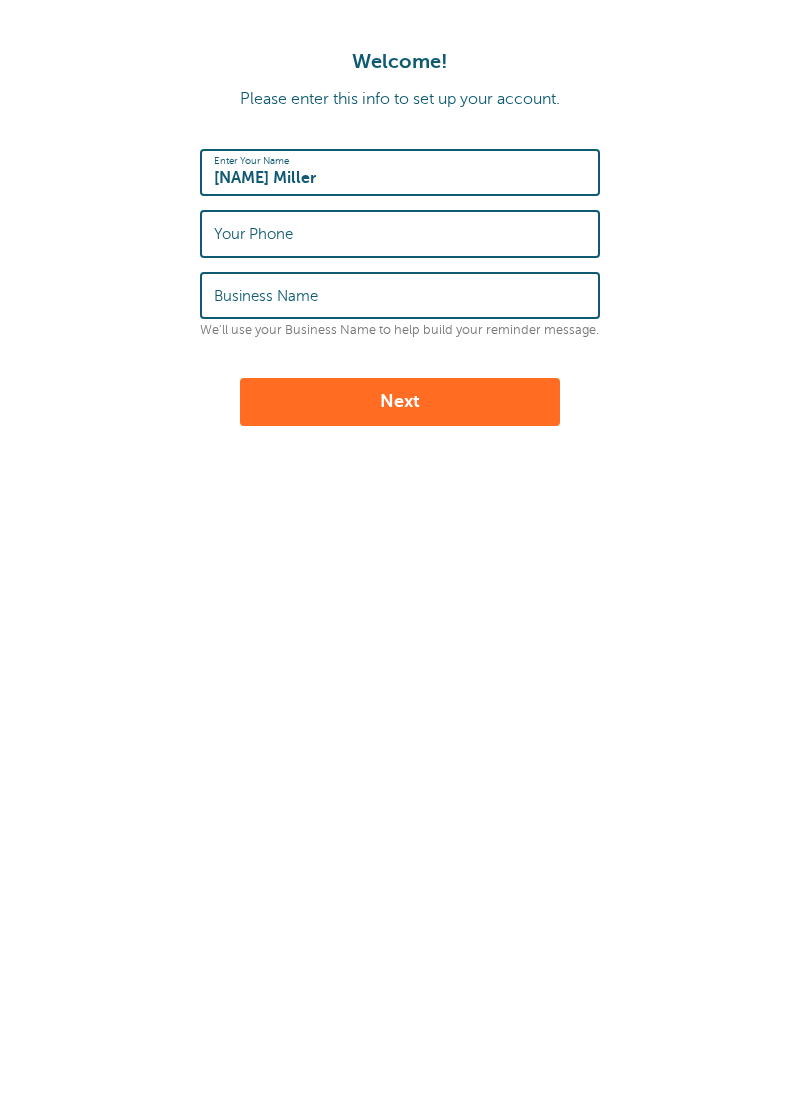 type on "[NAME] Miller" 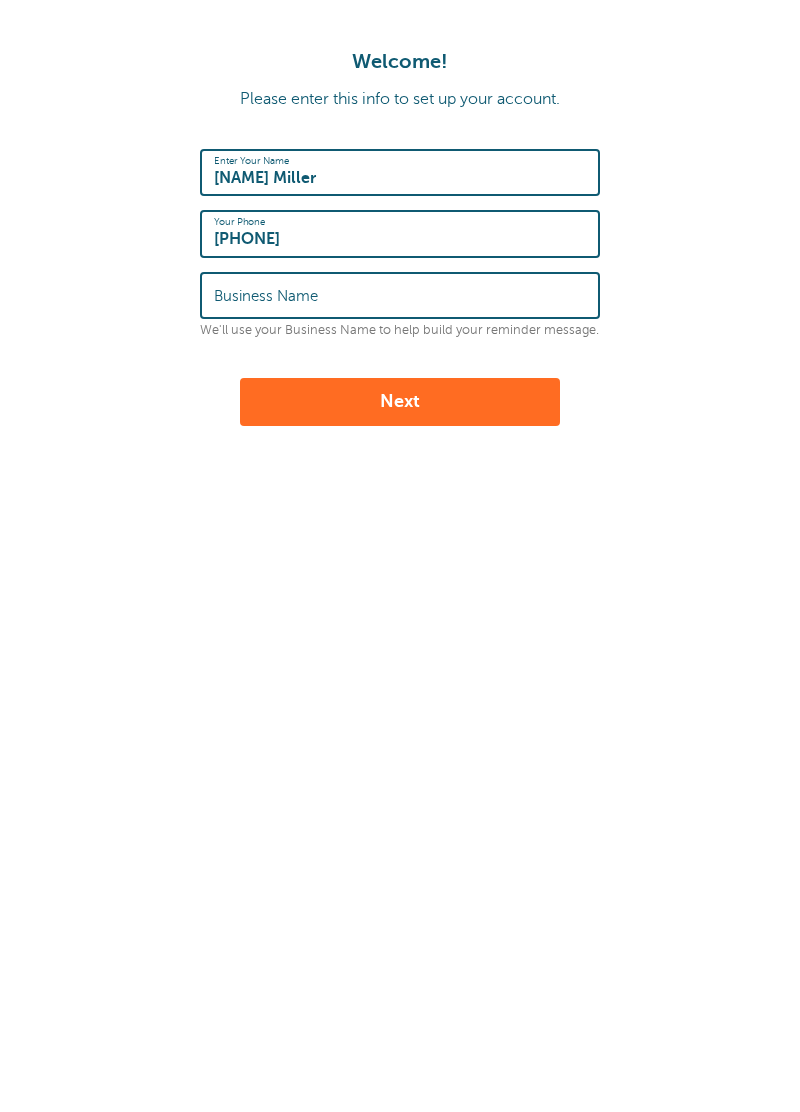 type on "[PHONE]" 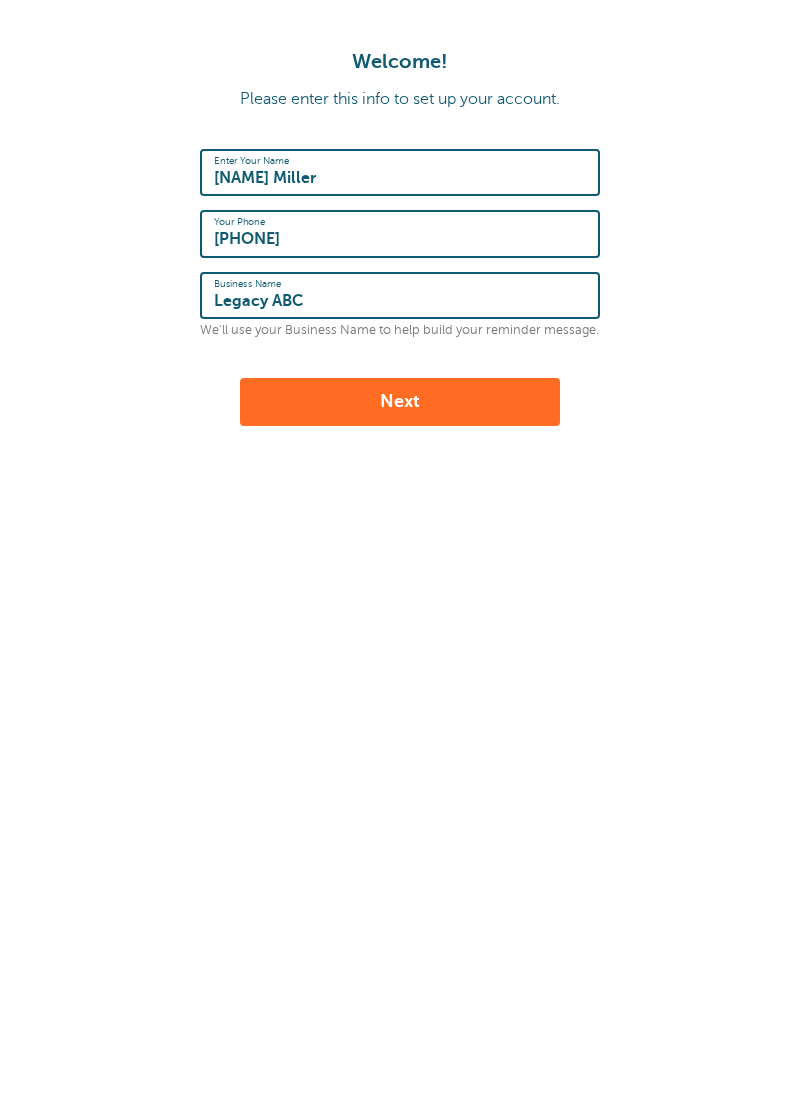 type on "Legacy ABC" 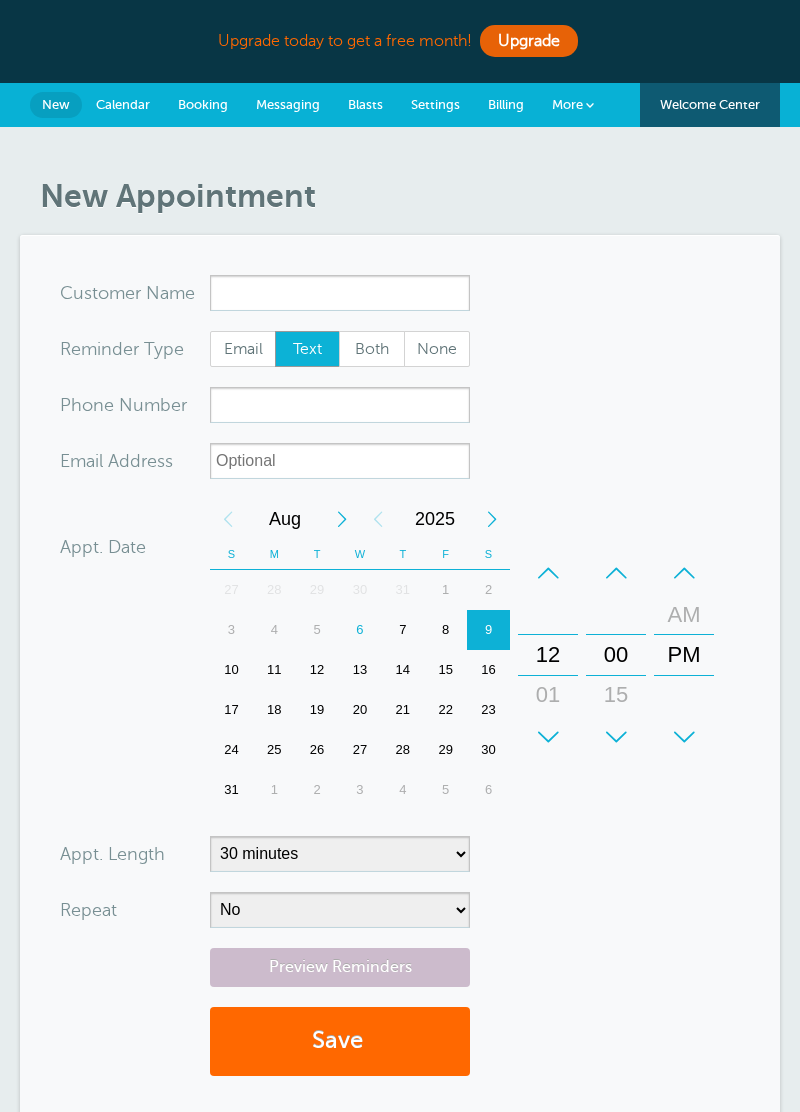 scroll, scrollTop: 0, scrollLeft: 0, axis: both 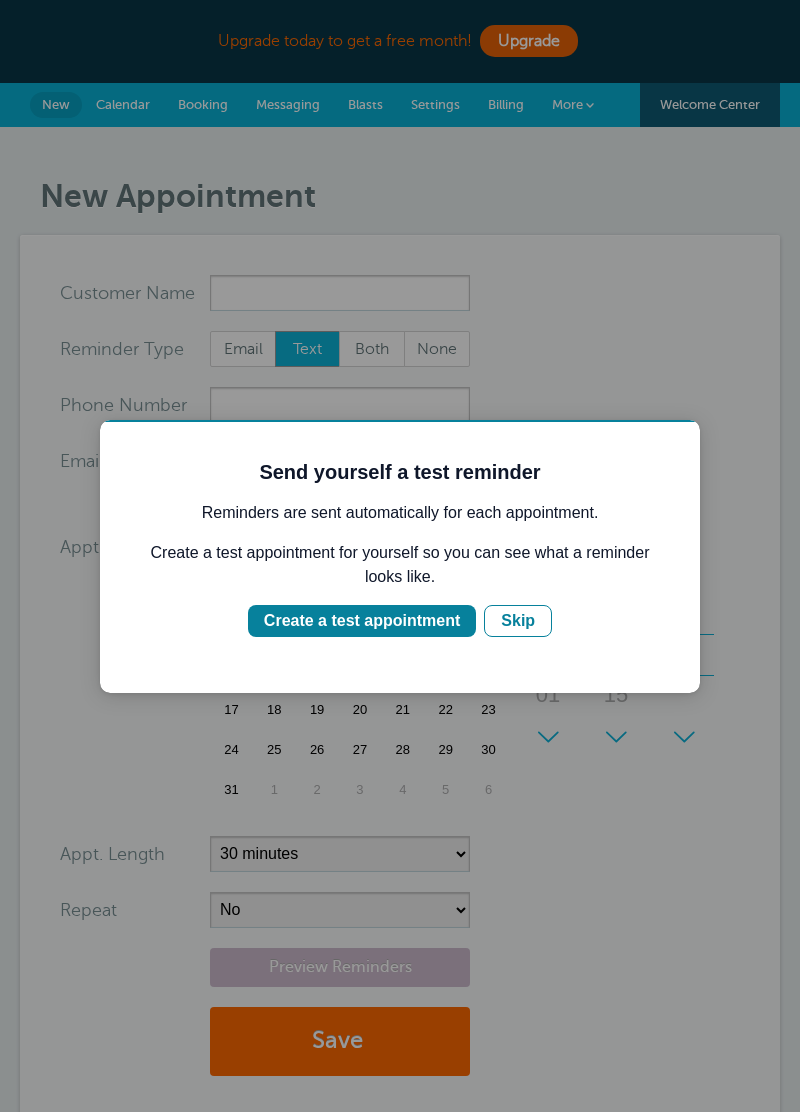 click on "Create a test appointment" at bounding box center [362, 621] 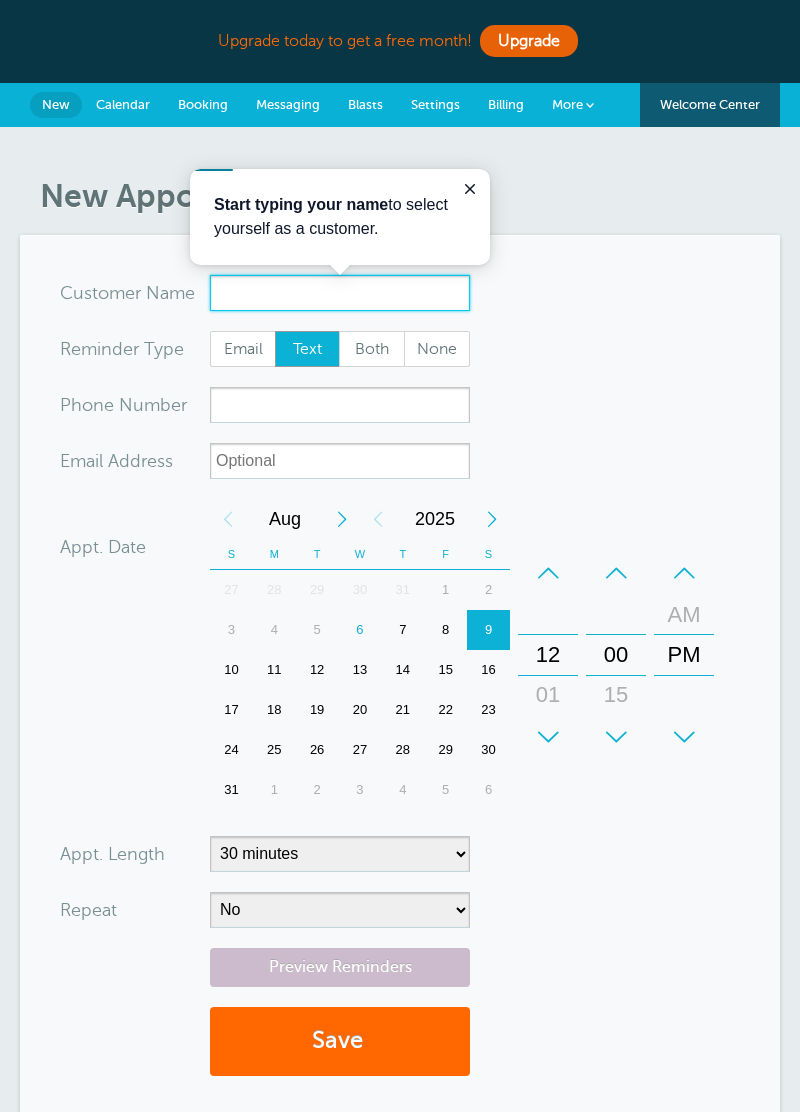 scroll, scrollTop: 0, scrollLeft: 0, axis: both 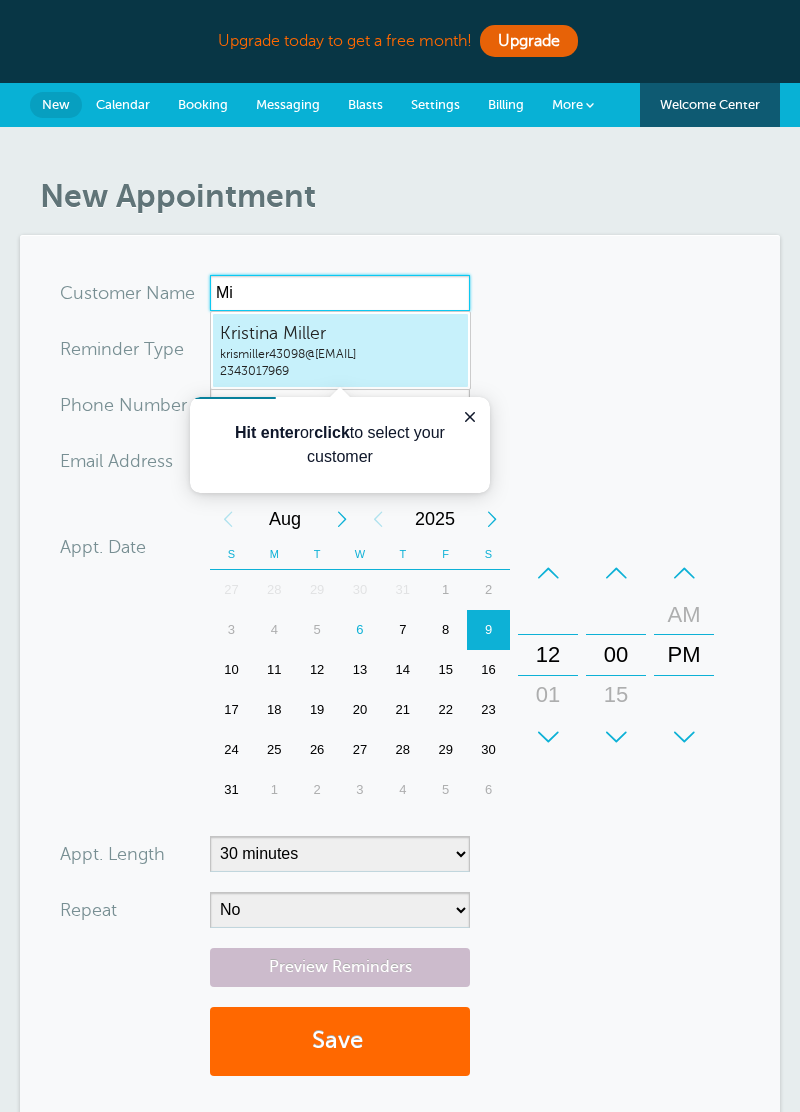 click on "[USERNAME]@example.com" at bounding box center (340, 354) 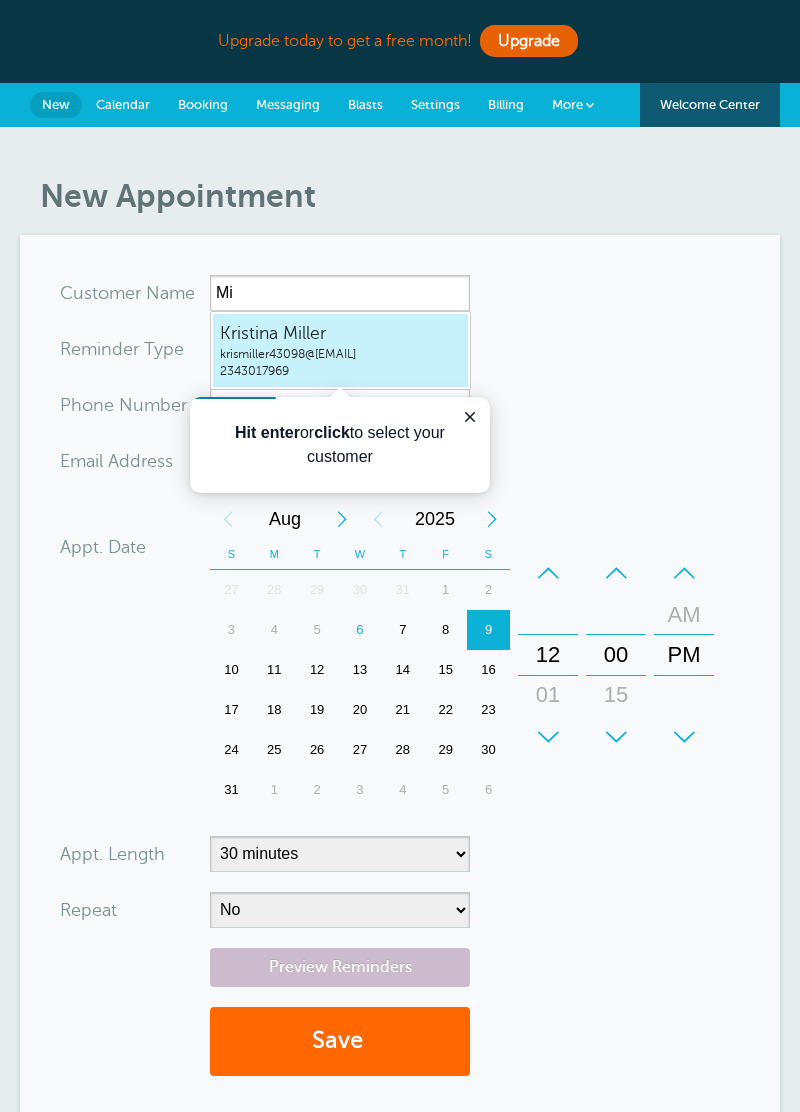 type on "KristinaMillerkrismiller43098@gmail.com2343017969" 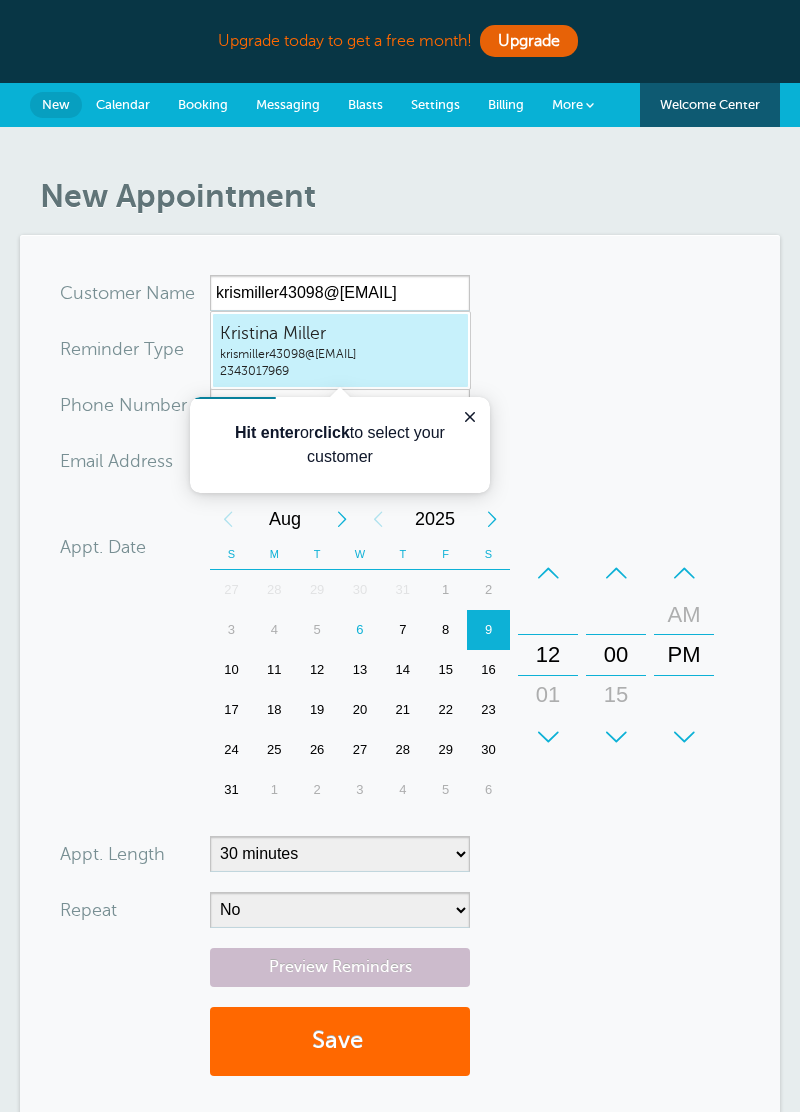 type on "Kristina Miller" 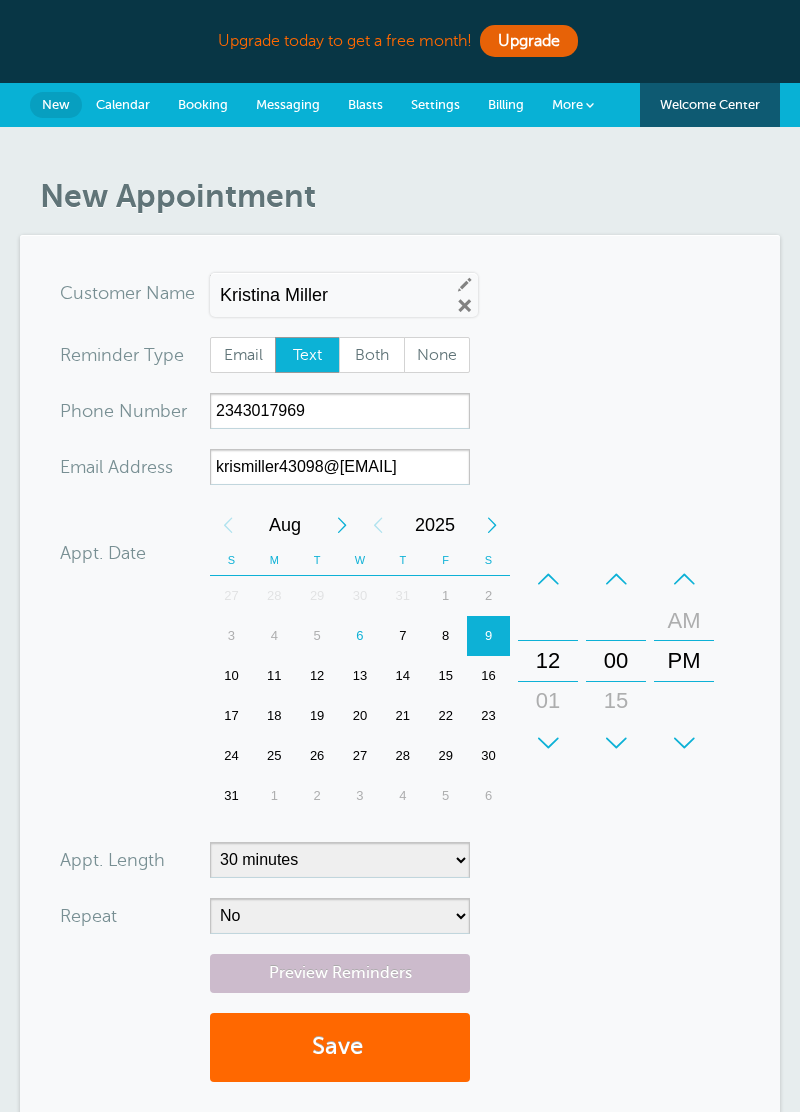 scroll, scrollTop: 274, scrollLeft: 0, axis: vertical 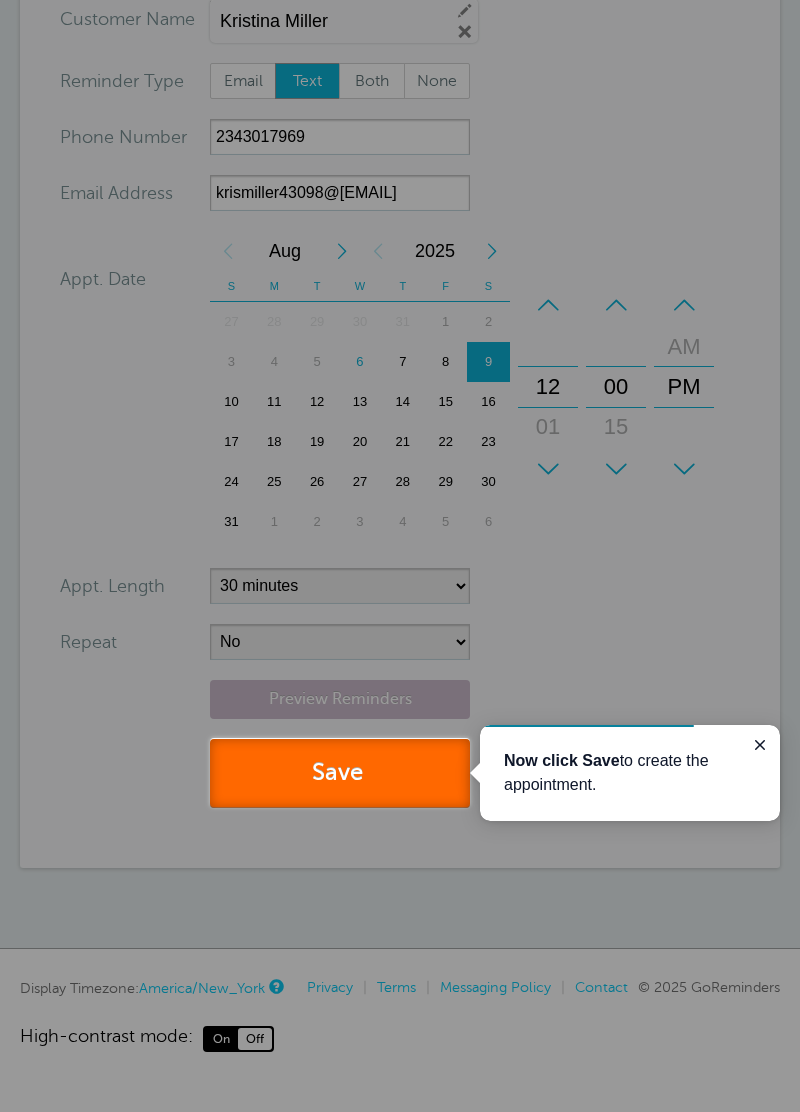 click on "Save" at bounding box center (340, 773) 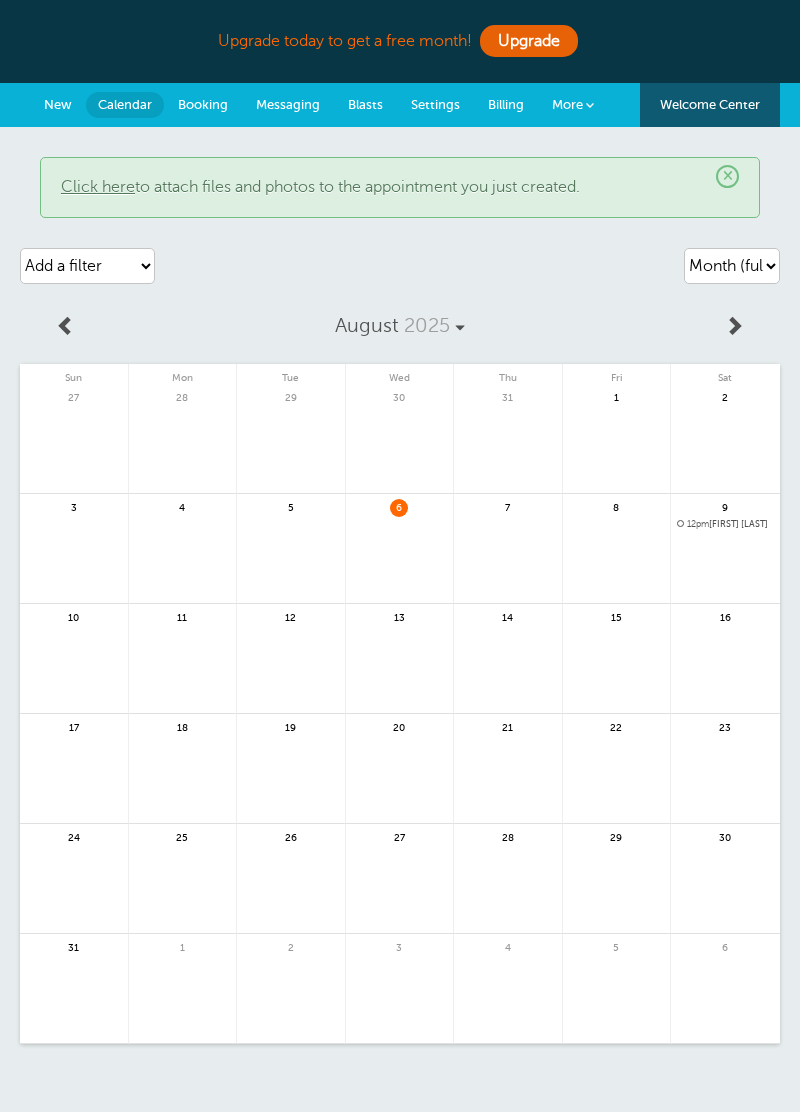scroll, scrollTop: 0, scrollLeft: 0, axis: both 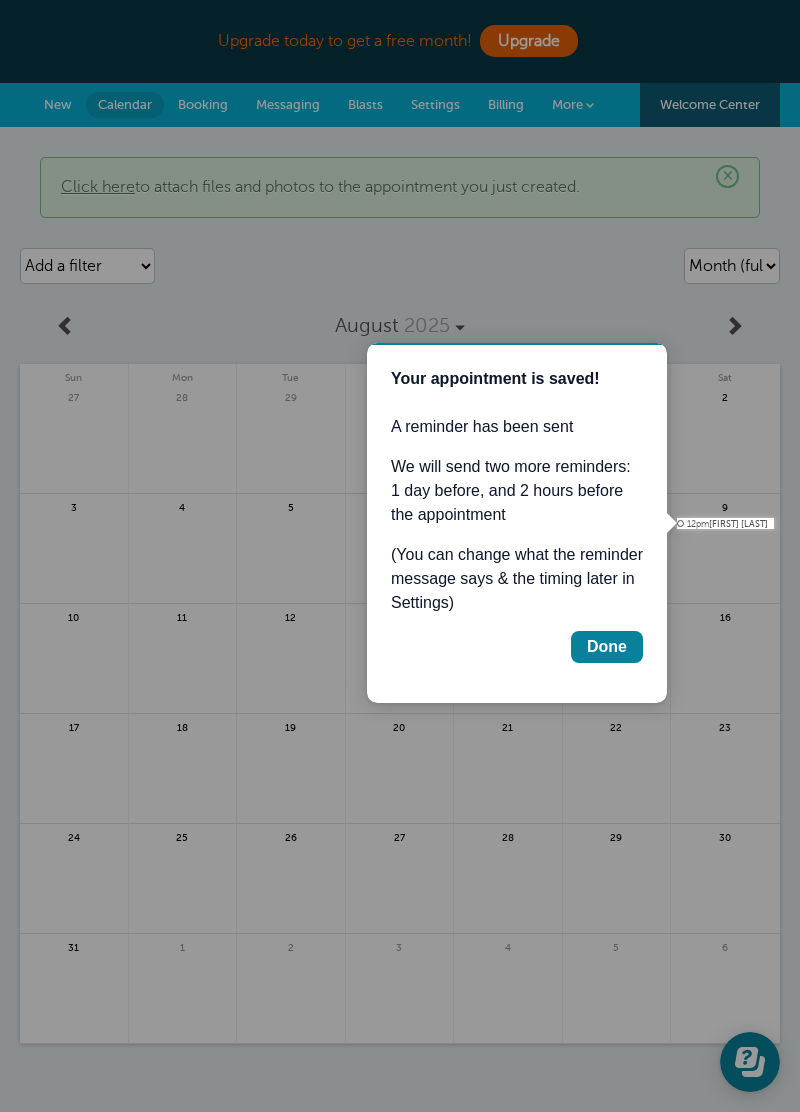 click on "Done" at bounding box center [607, 647] 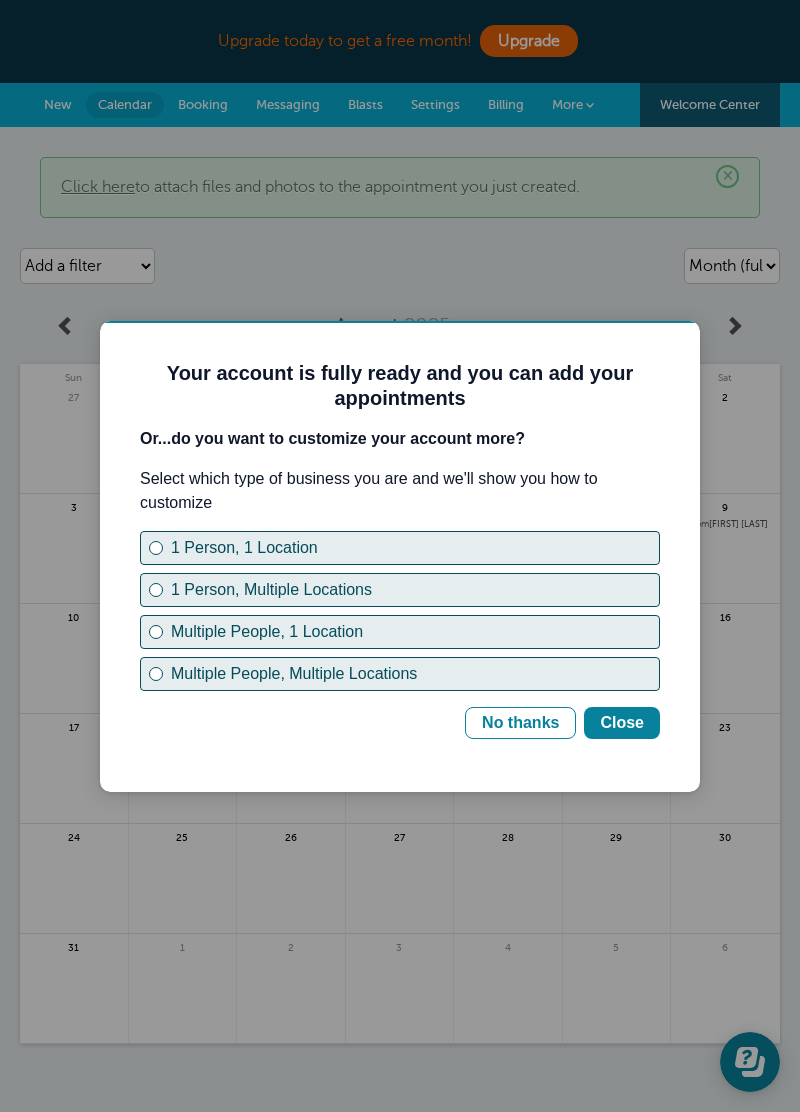 scroll, scrollTop: 0, scrollLeft: 0, axis: both 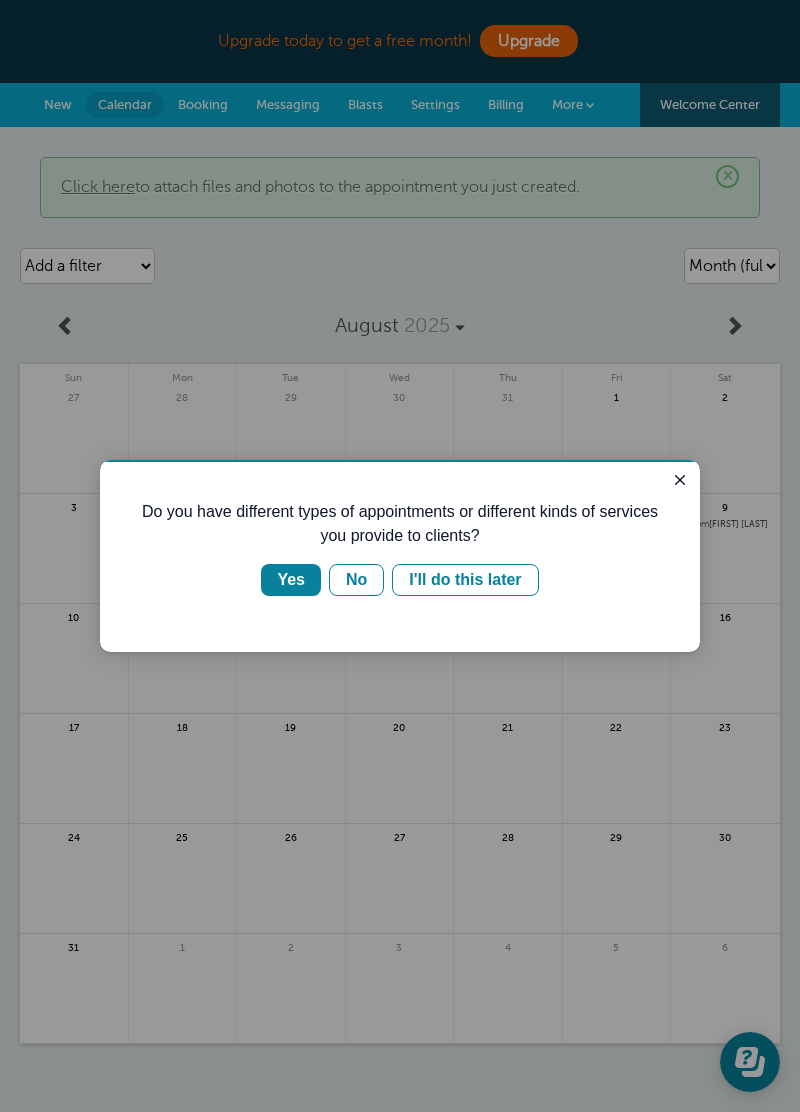 click on "No" at bounding box center (356, 580) 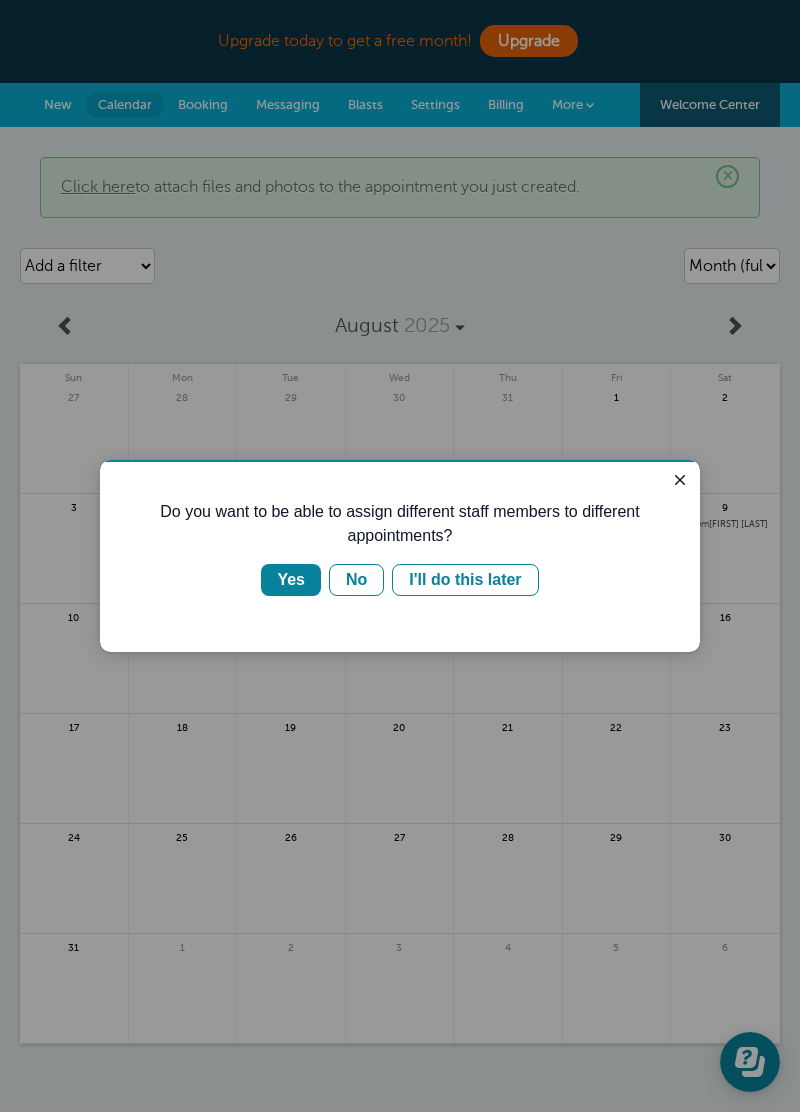 scroll, scrollTop: 0, scrollLeft: 0, axis: both 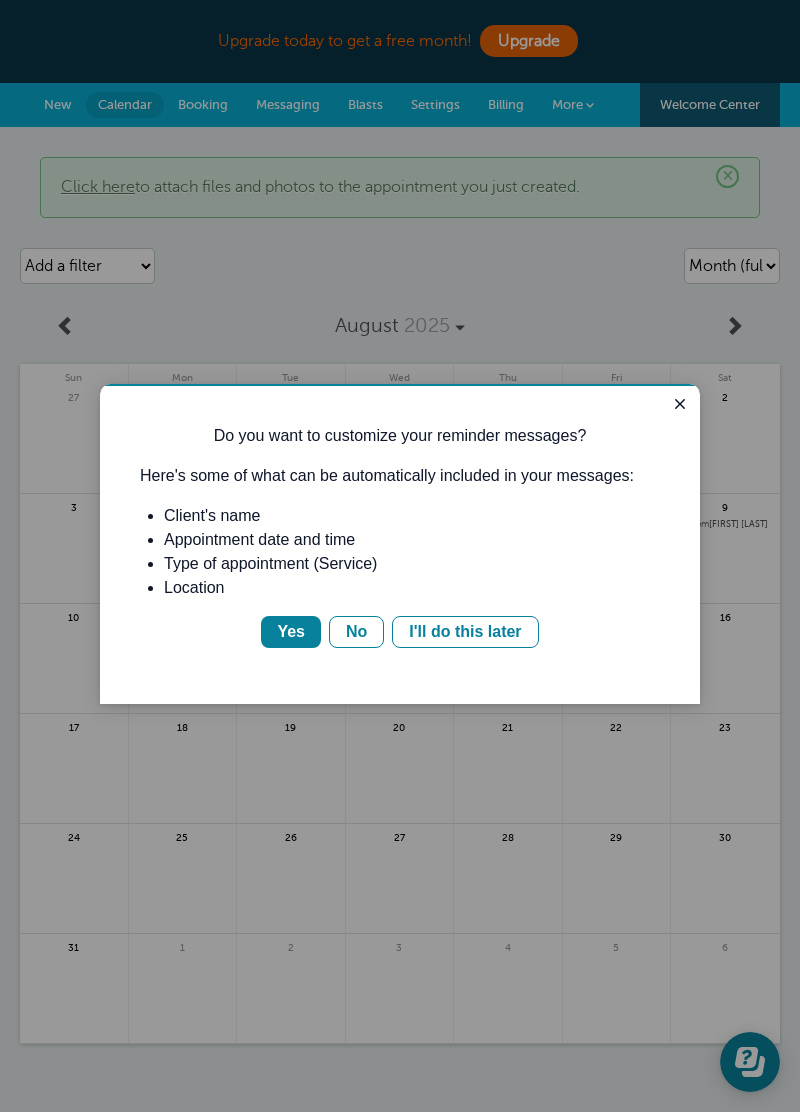 click on "Yes" at bounding box center [291, 632] 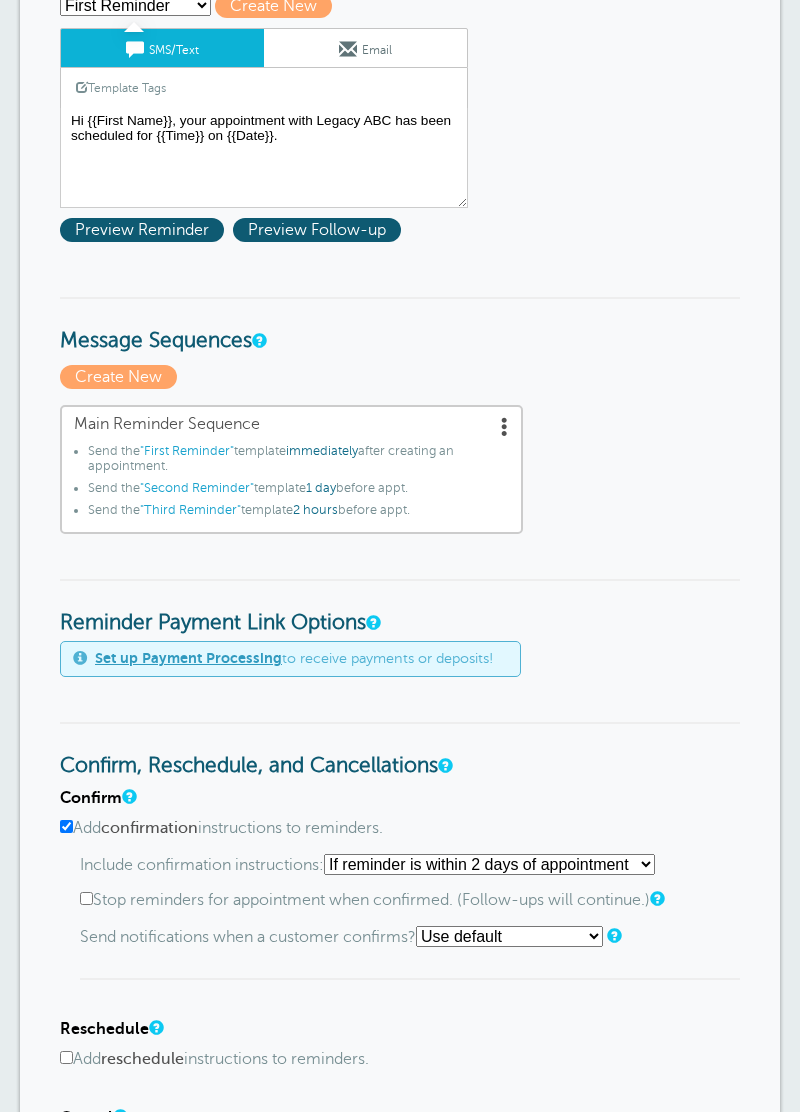 scroll, scrollTop: 366, scrollLeft: 0, axis: vertical 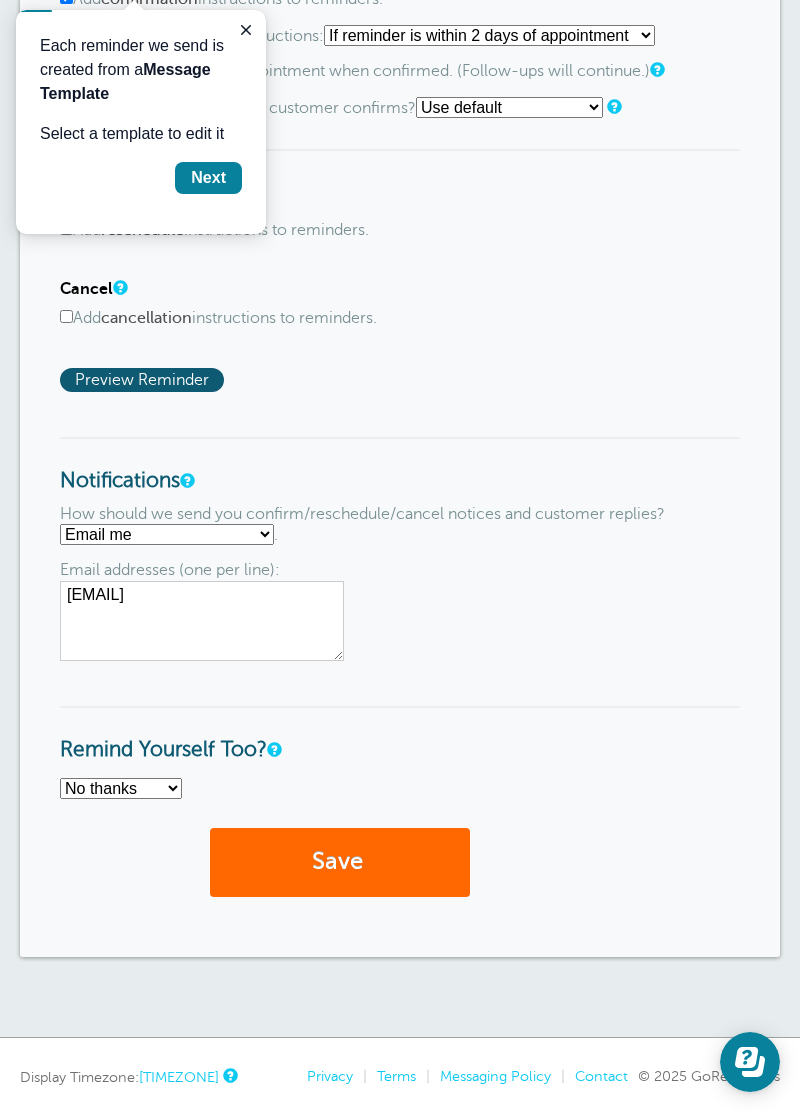 click on "Text me Email me Don't send me notifications" at bounding box center [167, 534] 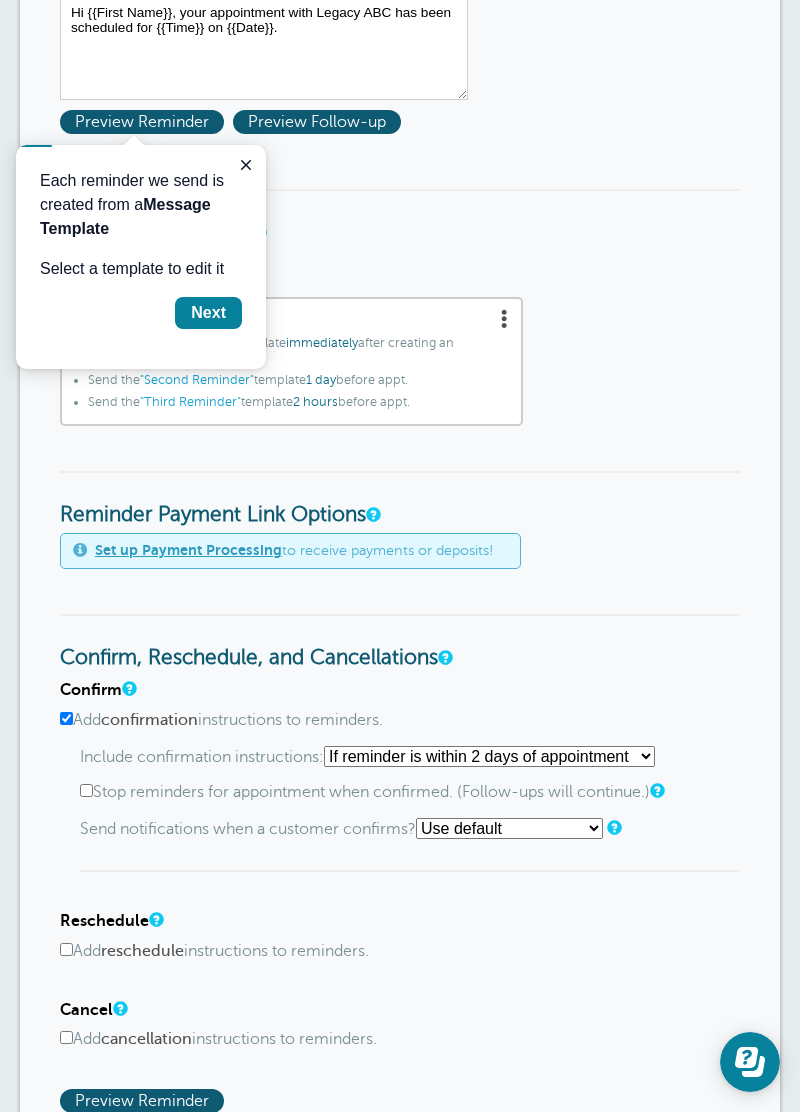 scroll, scrollTop: 0, scrollLeft: 0, axis: both 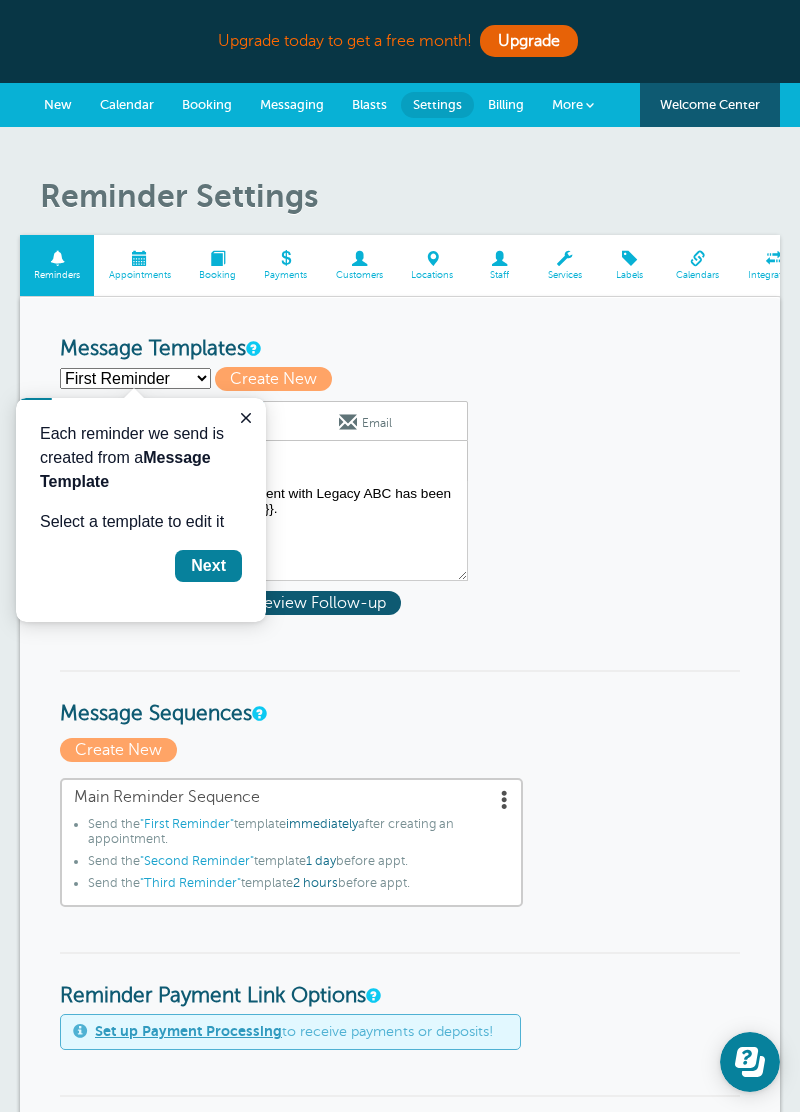 click on "Next" at bounding box center [208, 566] 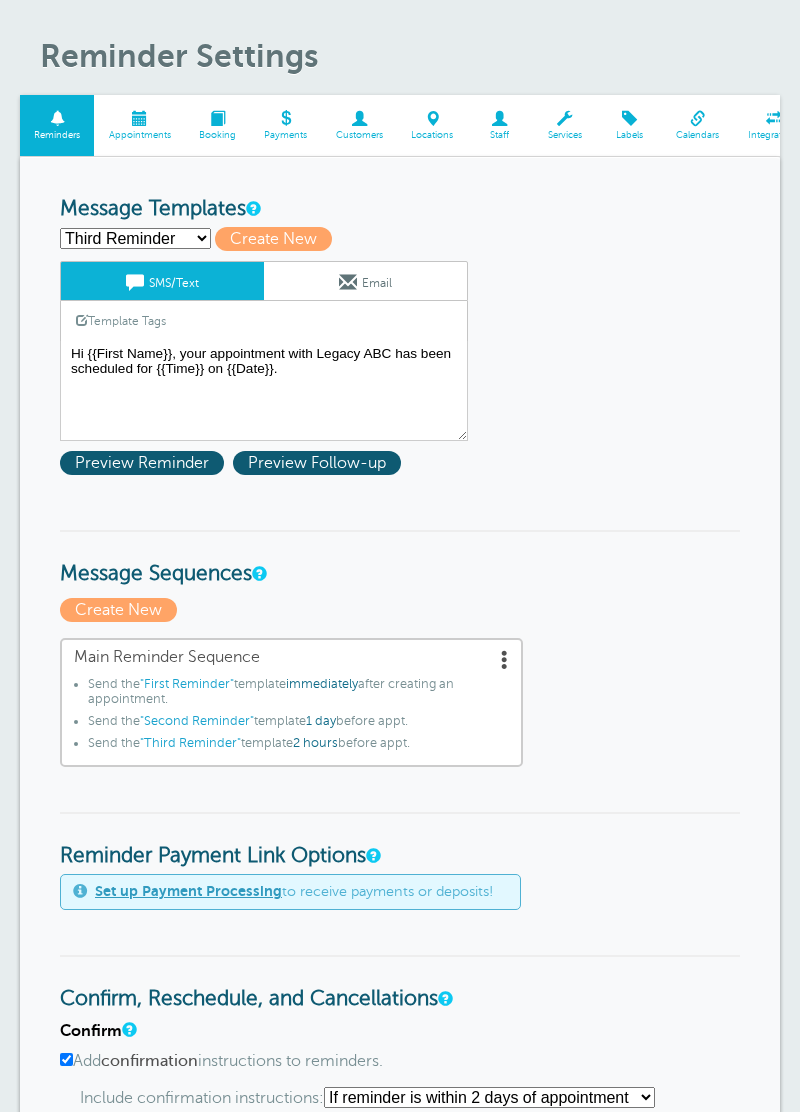 scroll, scrollTop: 0, scrollLeft: 0, axis: both 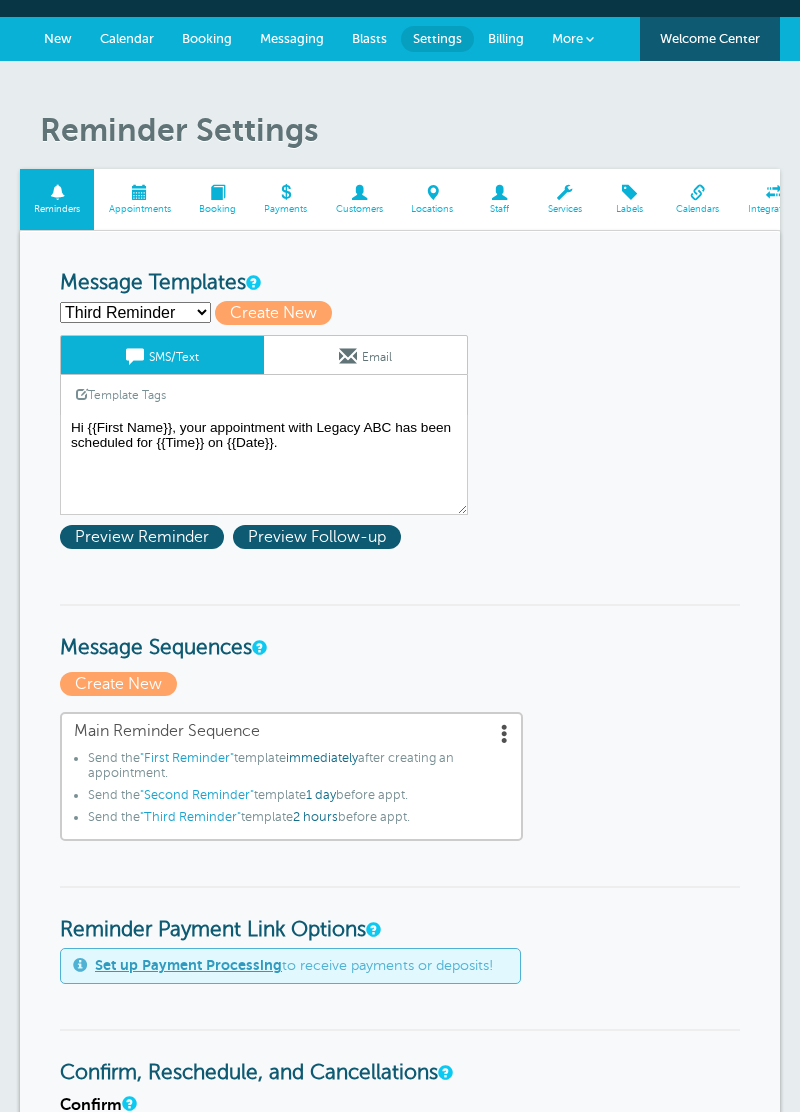 click on "SMS/Text" at bounding box center (162, 355) 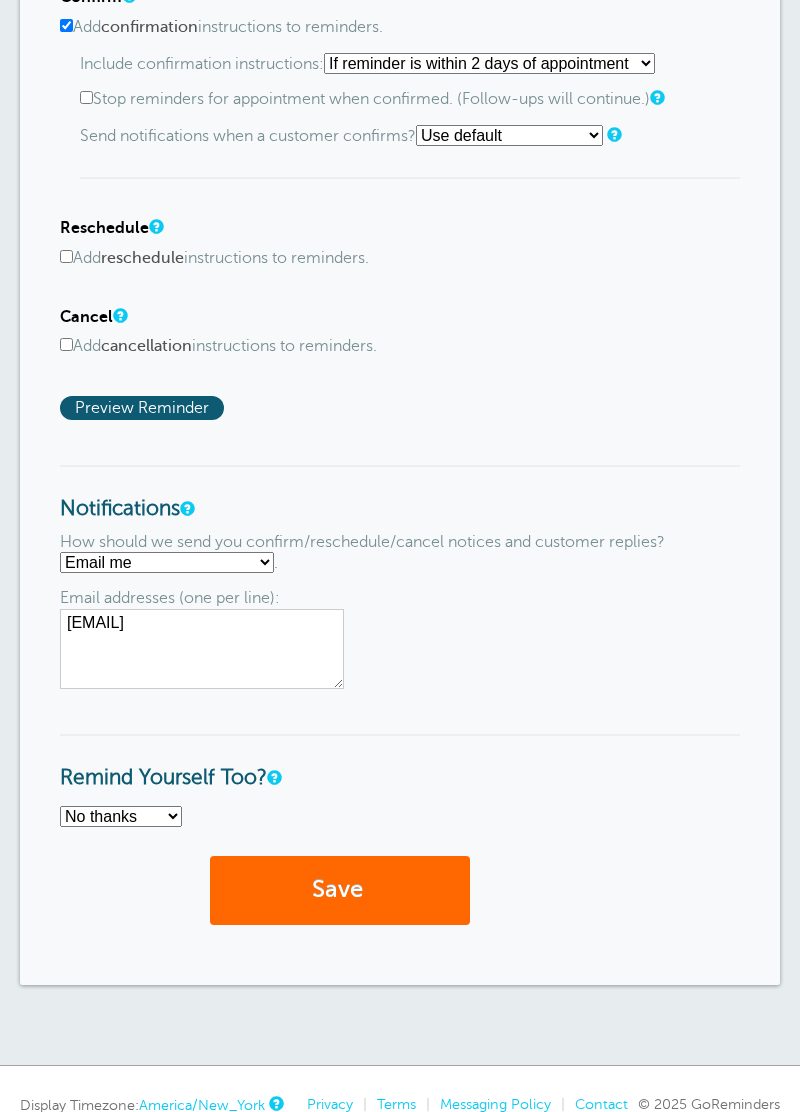 scroll, scrollTop: 1202, scrollLeft: 0, axis: vertical 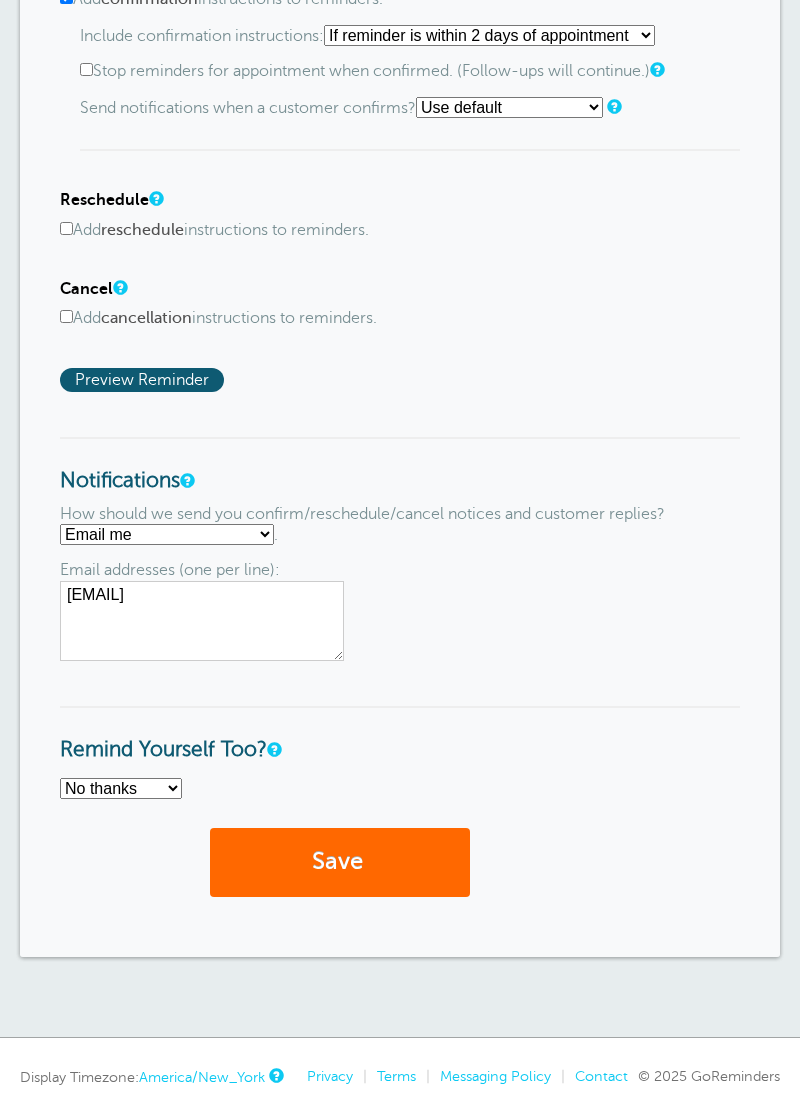 click on "Text me Email me Don't send me notifications" at bounding box center [167, 534] 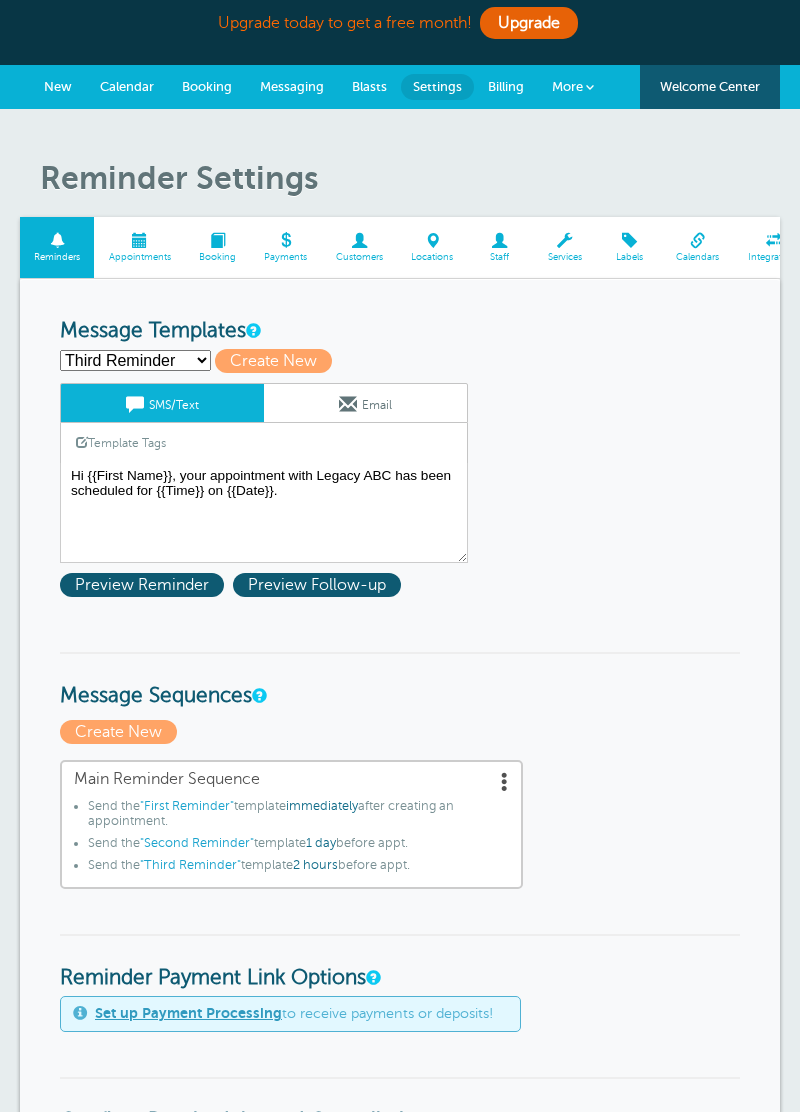 scroll, scrollTop: 17, scrollLeft: 0, axis: vertical 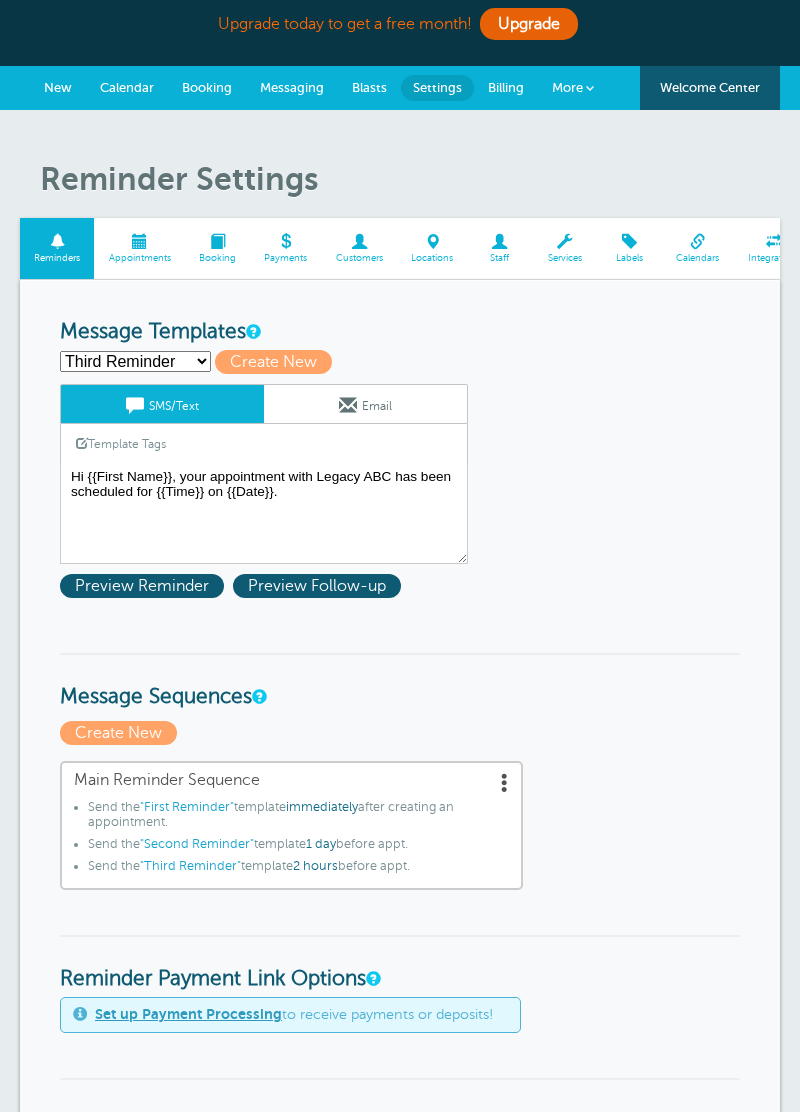 click on "First Reminder
Second Reminder
Third Reminder
Create new..." at bounding box center [135, 361] 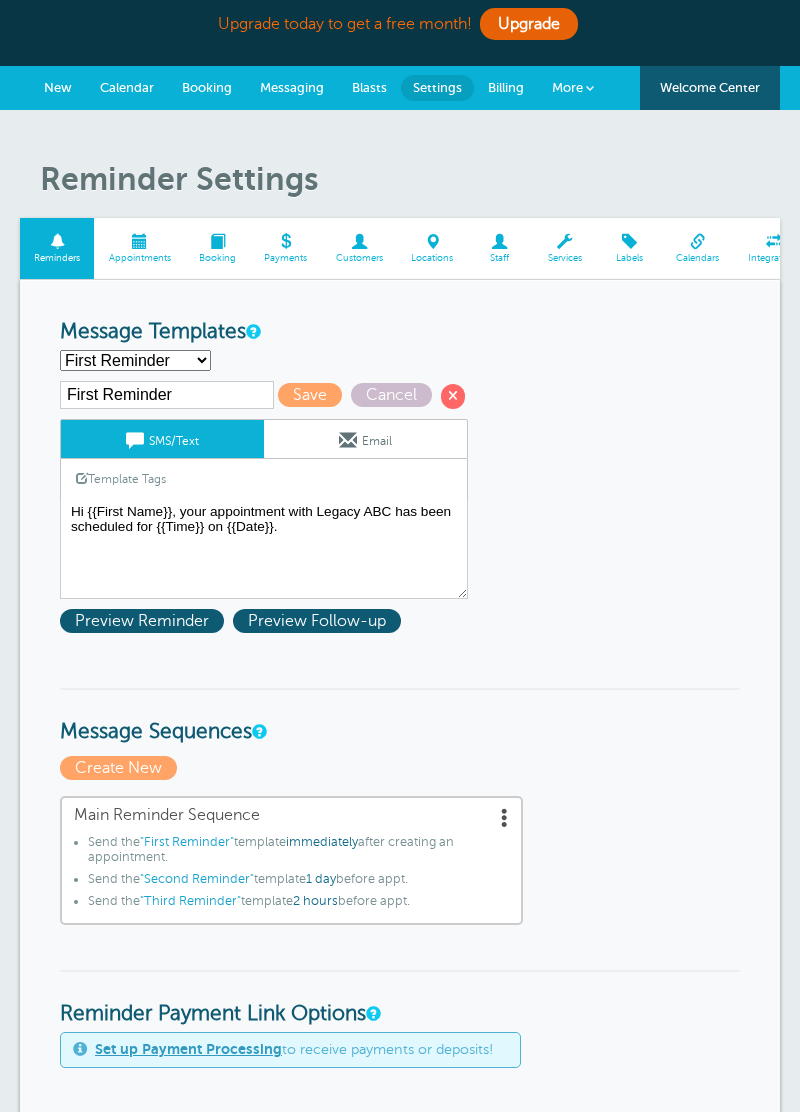 click on "SMS/Text" at bounding box center [162, 439] 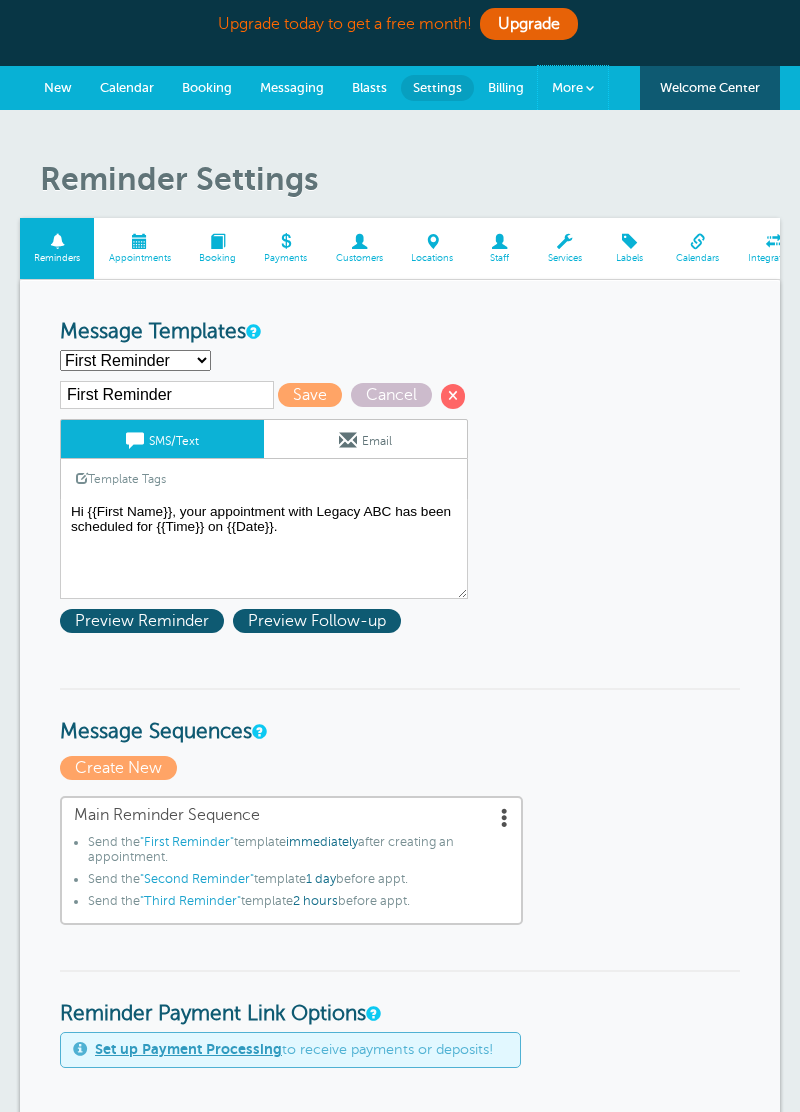 click on "More" at bounding box center (573, 88) 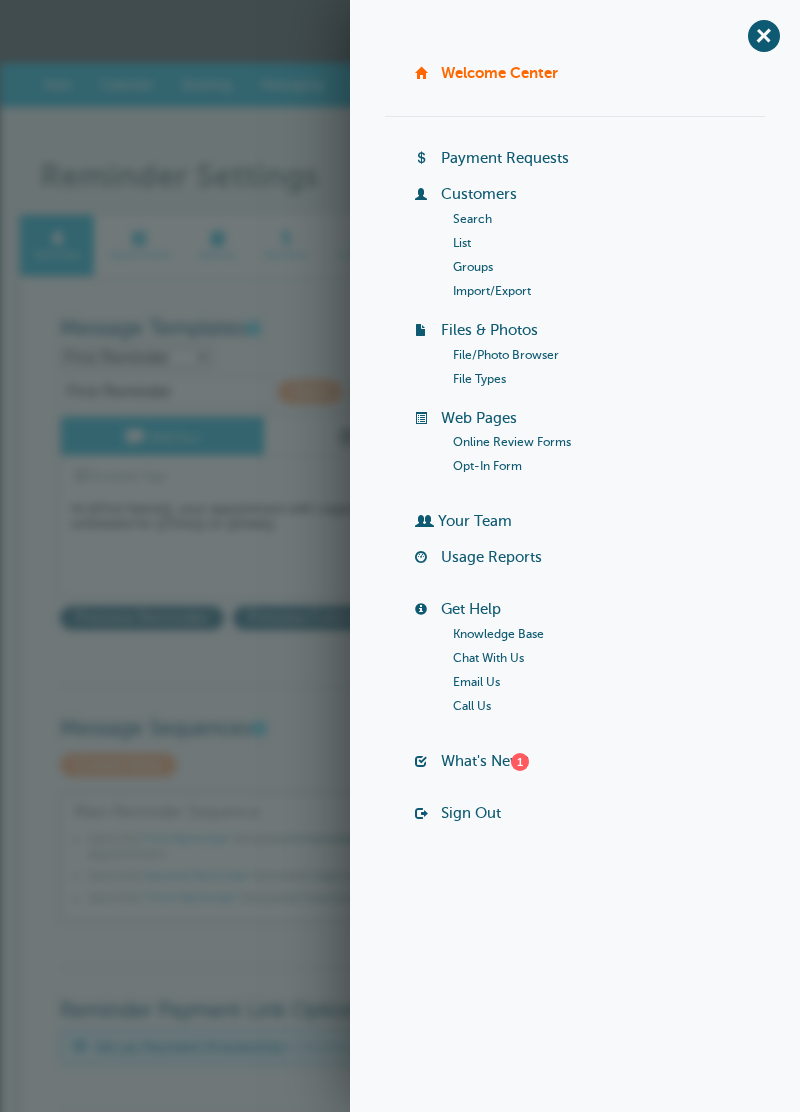 click on "Reminder Schedule
1st reminder:
Immediately 1 2 3 4 5 6 7 8 9 10 11 12 13 14 15 16 17 18 19 20 21 22 23 24 25 26 27 28 29 30
hour(s) day(s)
after creating  the appointment.
before  the appointment.
2nd reminder:
None 1 2 3 4 5 6 7 8 9 10 11 12 13 14 15 16 17 18 19 20 21 22 23 24 25 26 27 28 29 30
hour(s) day(s)
before  the appointment.
3rd reminder:						 None 1 2 3 4 5 6 7 8 9 10 11 12 13 14 15 16 17 18 19 20 21 22 23 24 25 26 27 28 29 30
hour(s) day(s)
before  the appointment.
Message Templates
First Reminder
." at bounding box center (400, 1225) 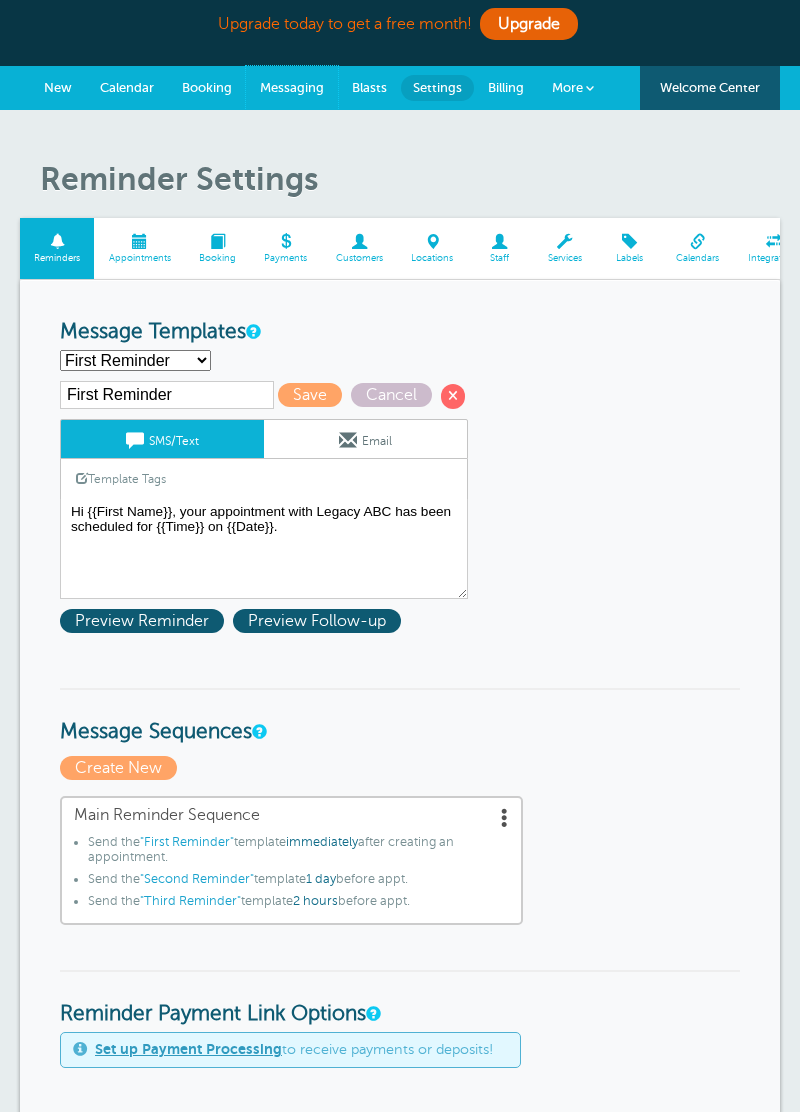 click on "Messaging" at bounding box center (292, 87) 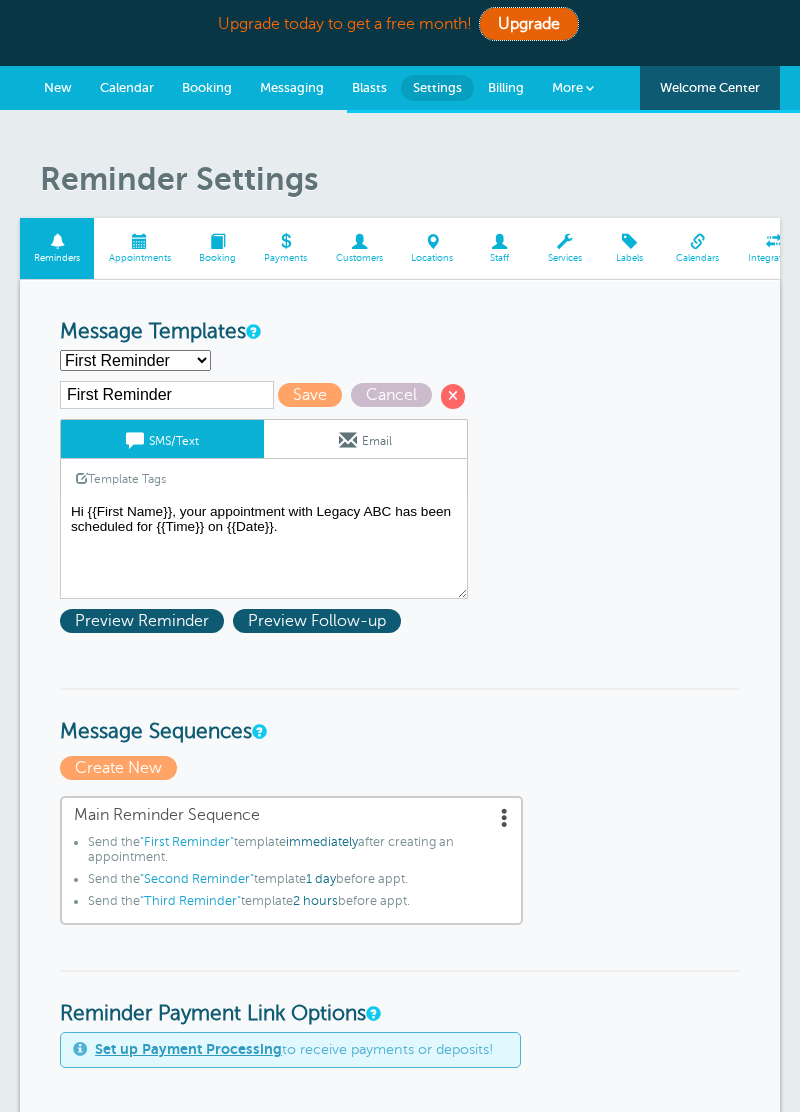 click on "Upgrade" at bounding box center [529, 24] 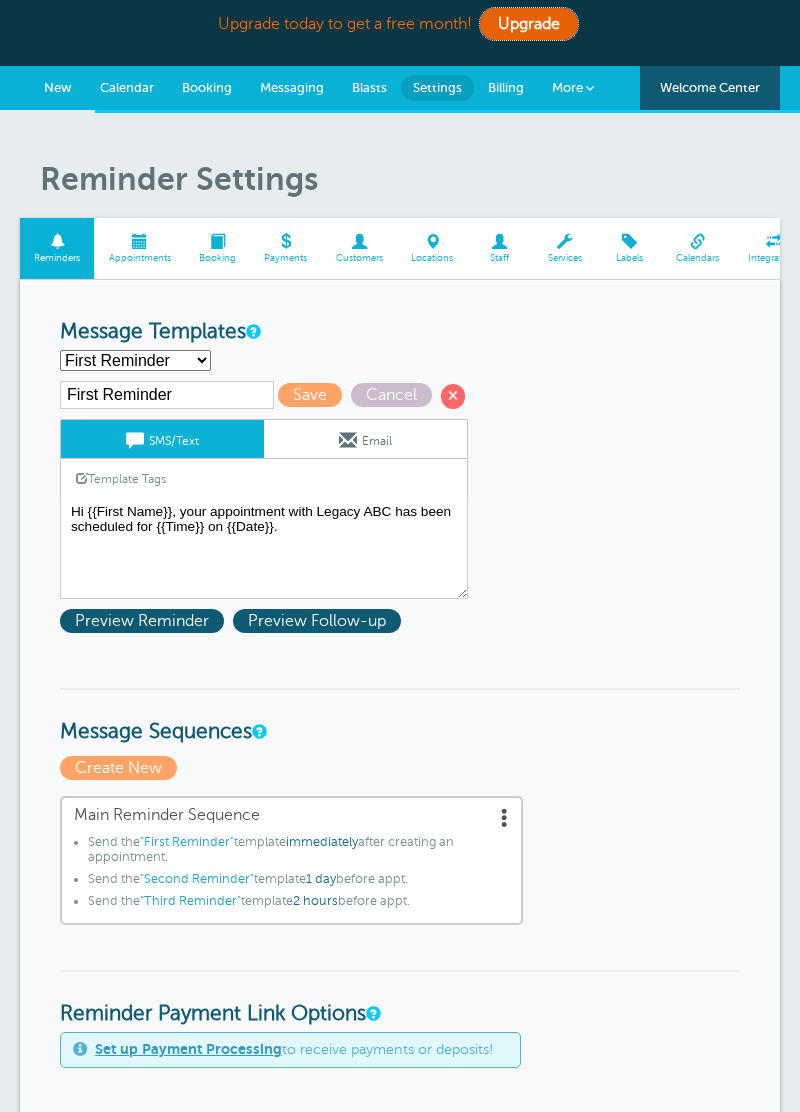 click on "Upgrade" at bounding box center [529, 24] 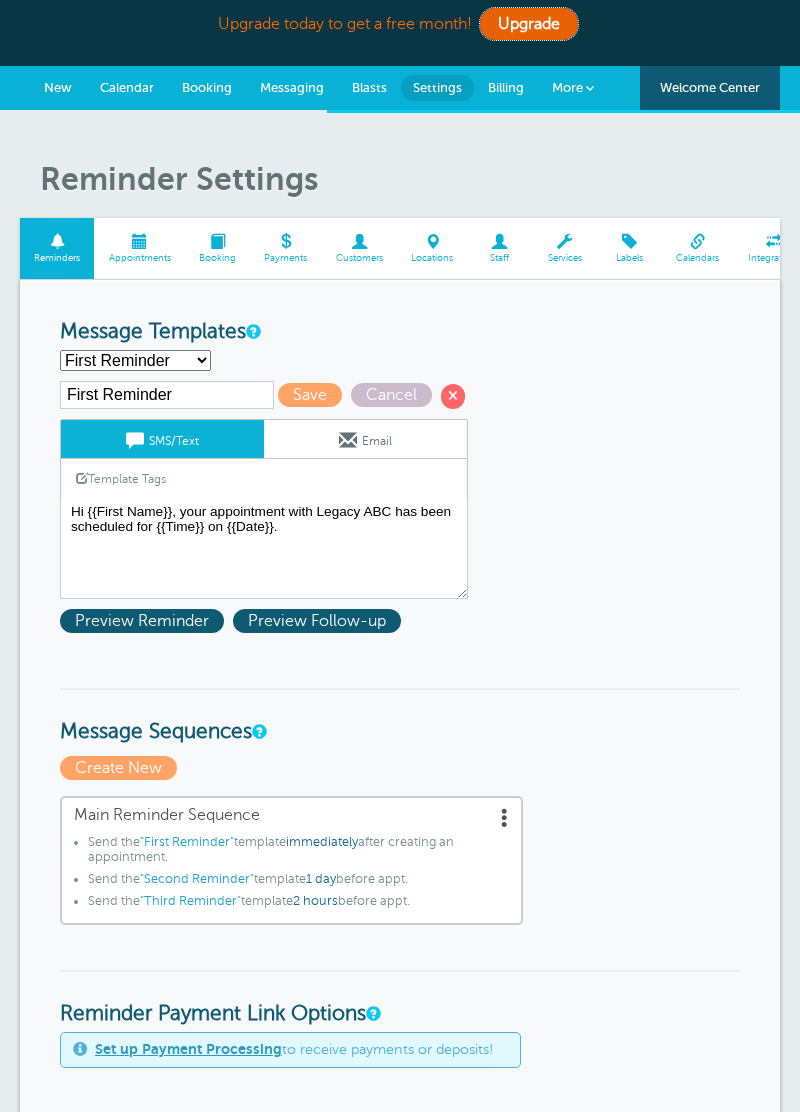 click on "Upgrade" at bounding box center [529, 24] 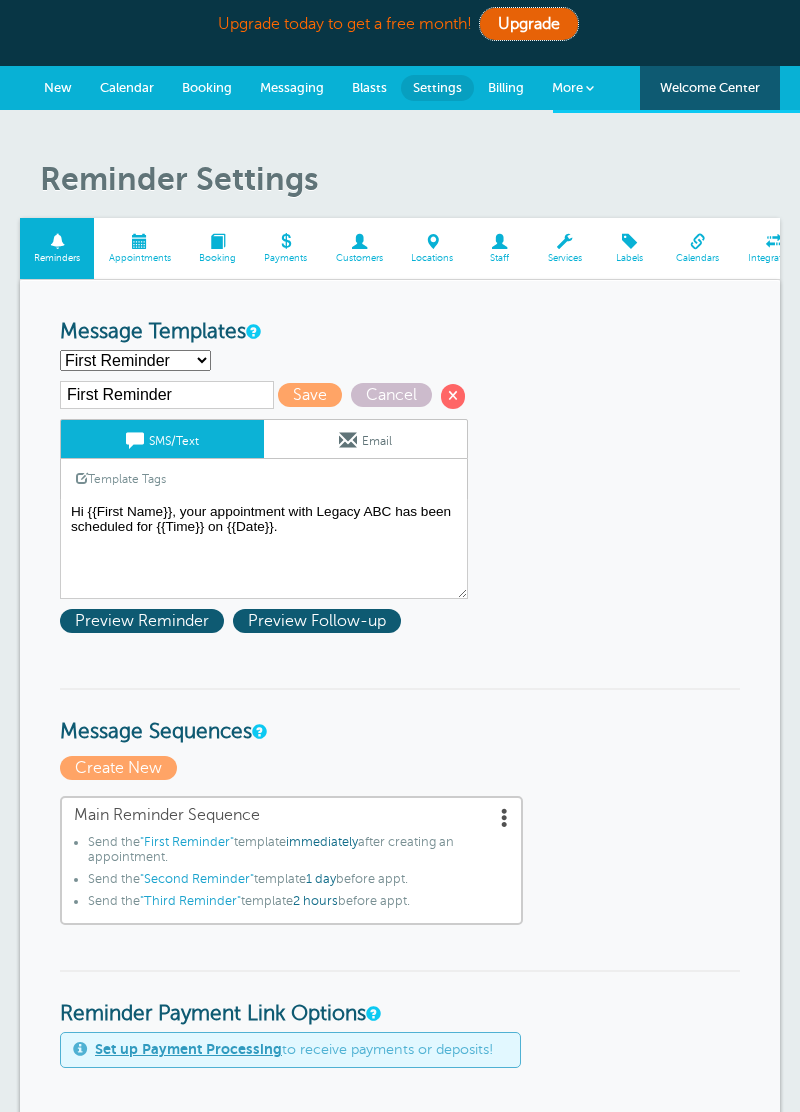 click on "Upgrade" at bounding box center [529, 24] 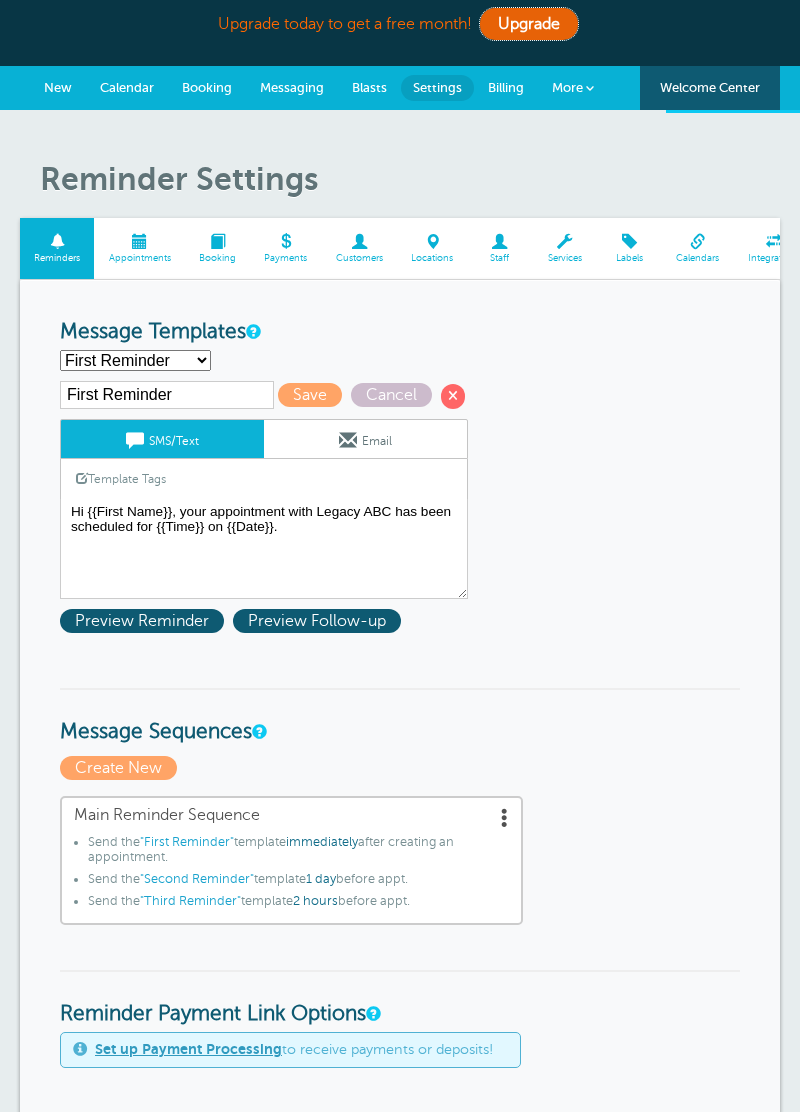 click on "Upgrade" at bounding box center (529, 24) 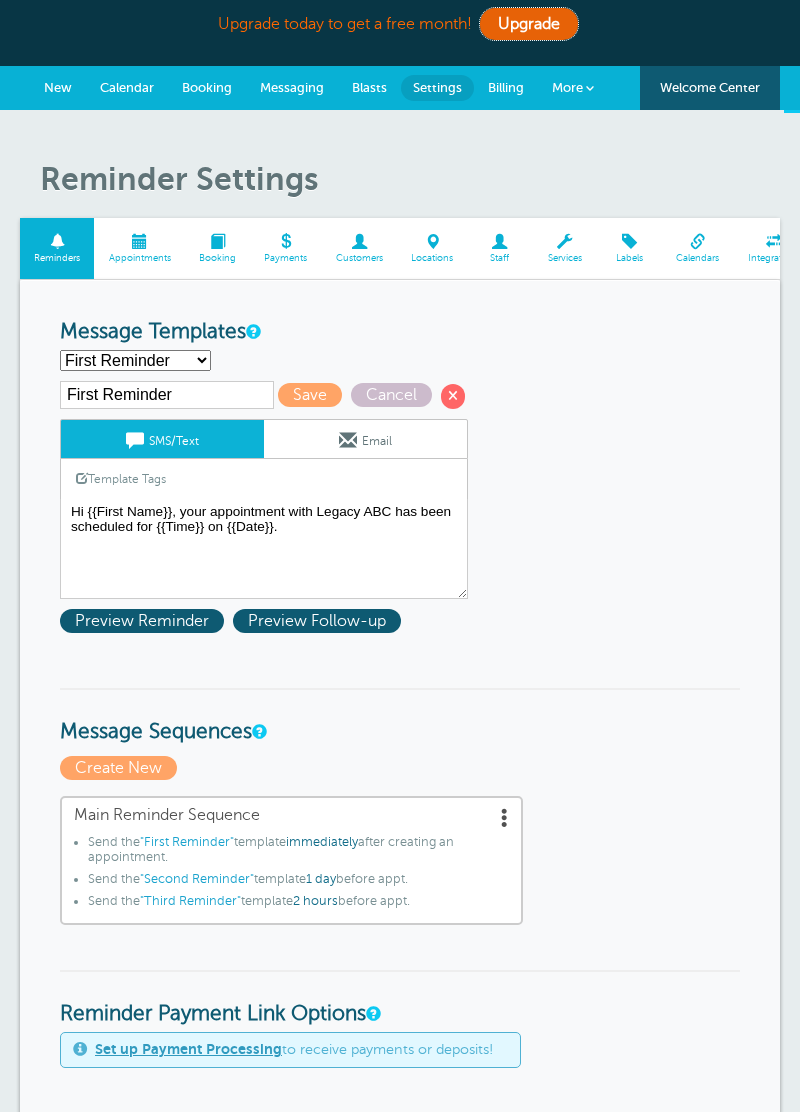 click on "Upgrade" at bounding box center [529, 24] 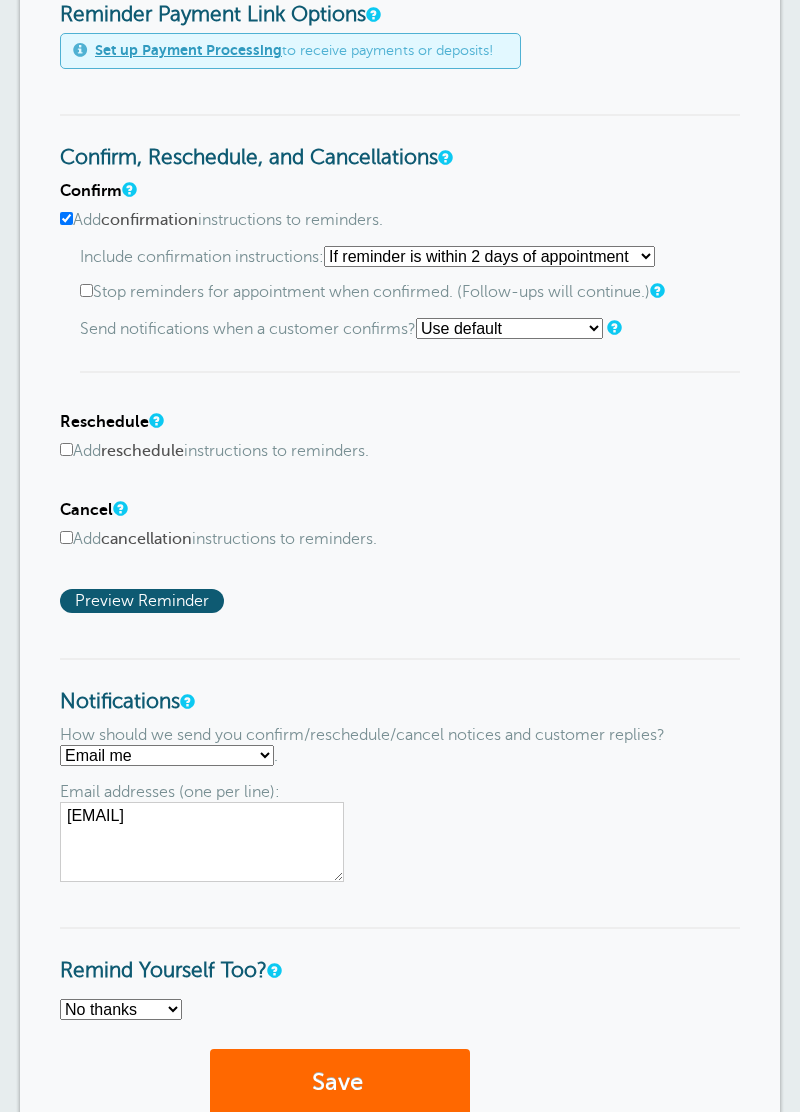 scroll, scrollTop: 1018, scrollLeft: 0, axis: vertical 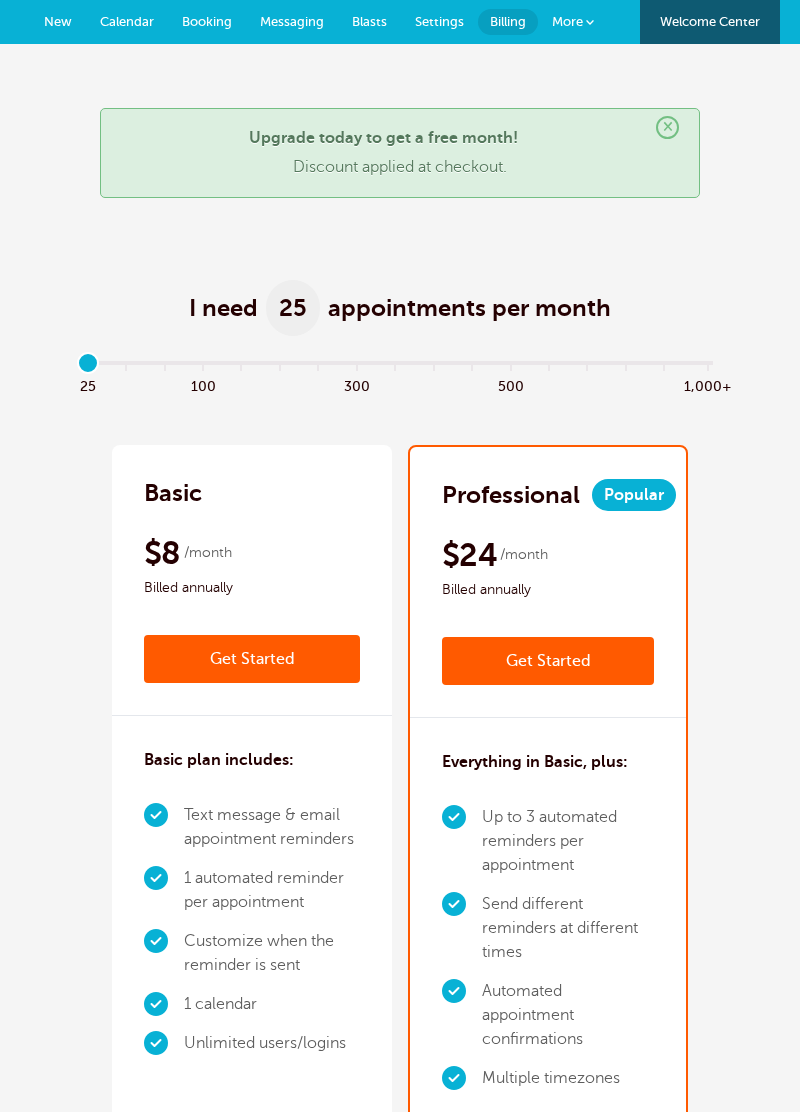 click on "Billed annually" at bounding box center (548, 590) 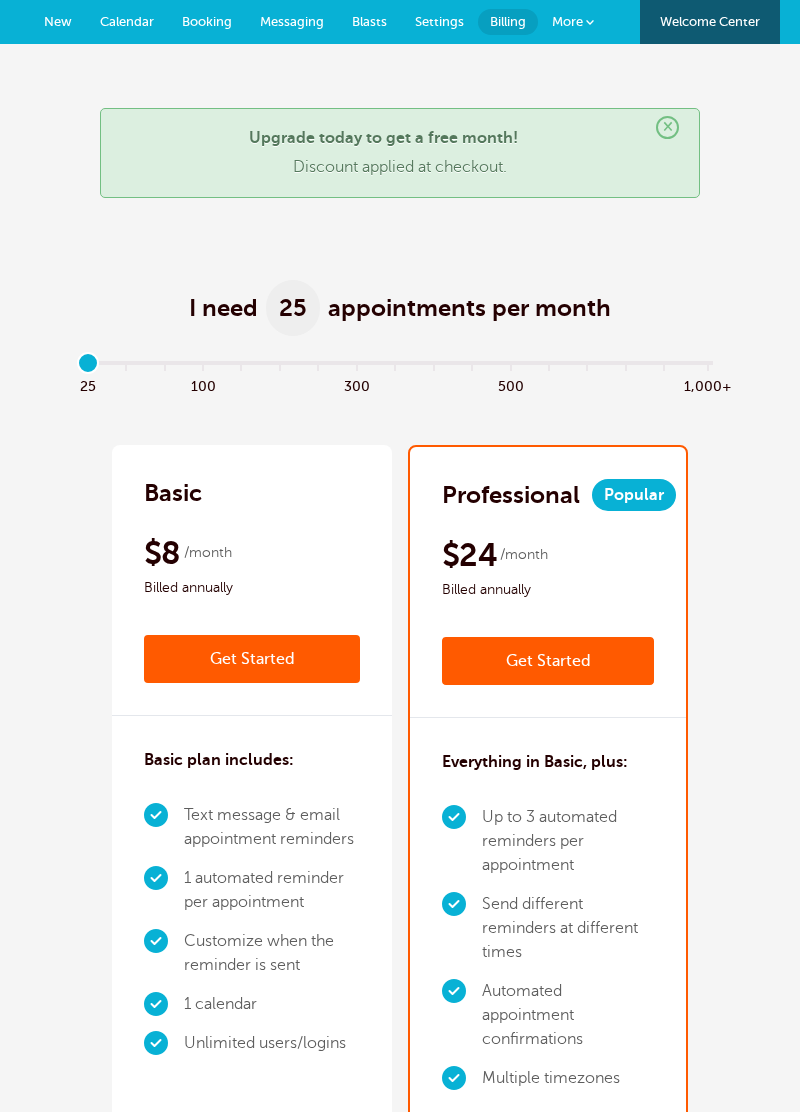 click on "Get Started" at bounding box center (548, 661) 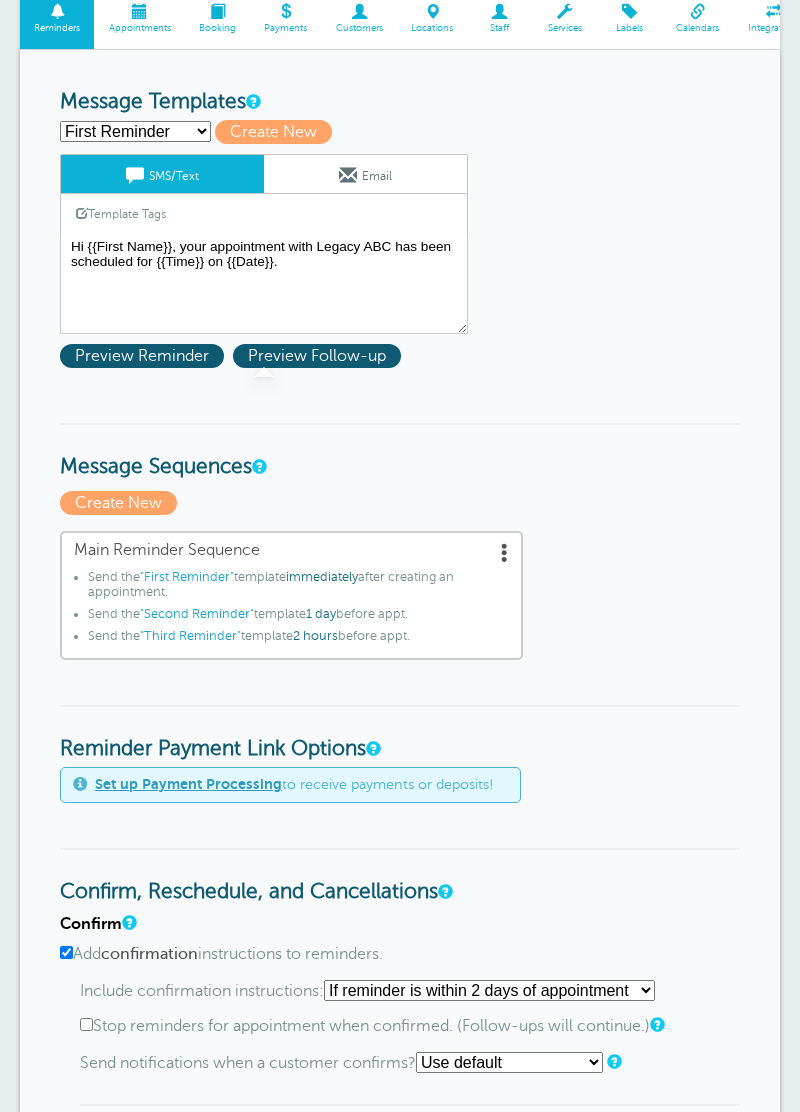 scroll, scrollTop: 128, scrollLeft: 0, axis: vertical 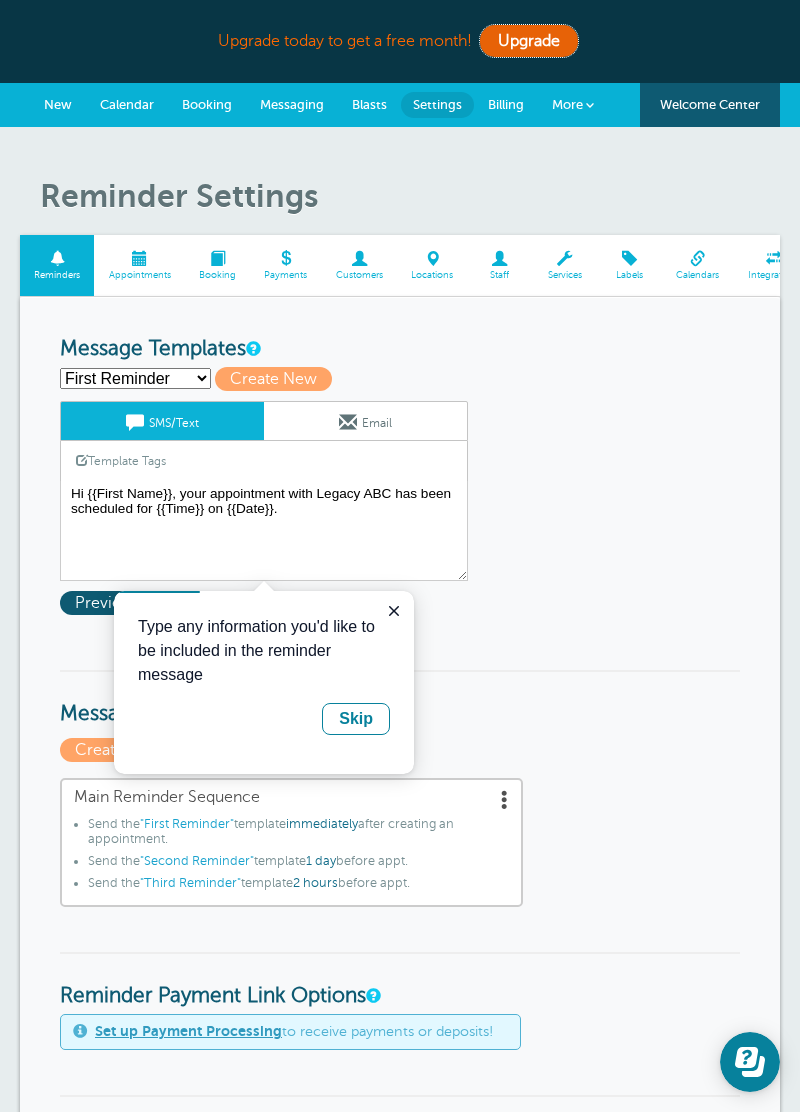 click on "Upgrade" at bounding box center [529, 41] 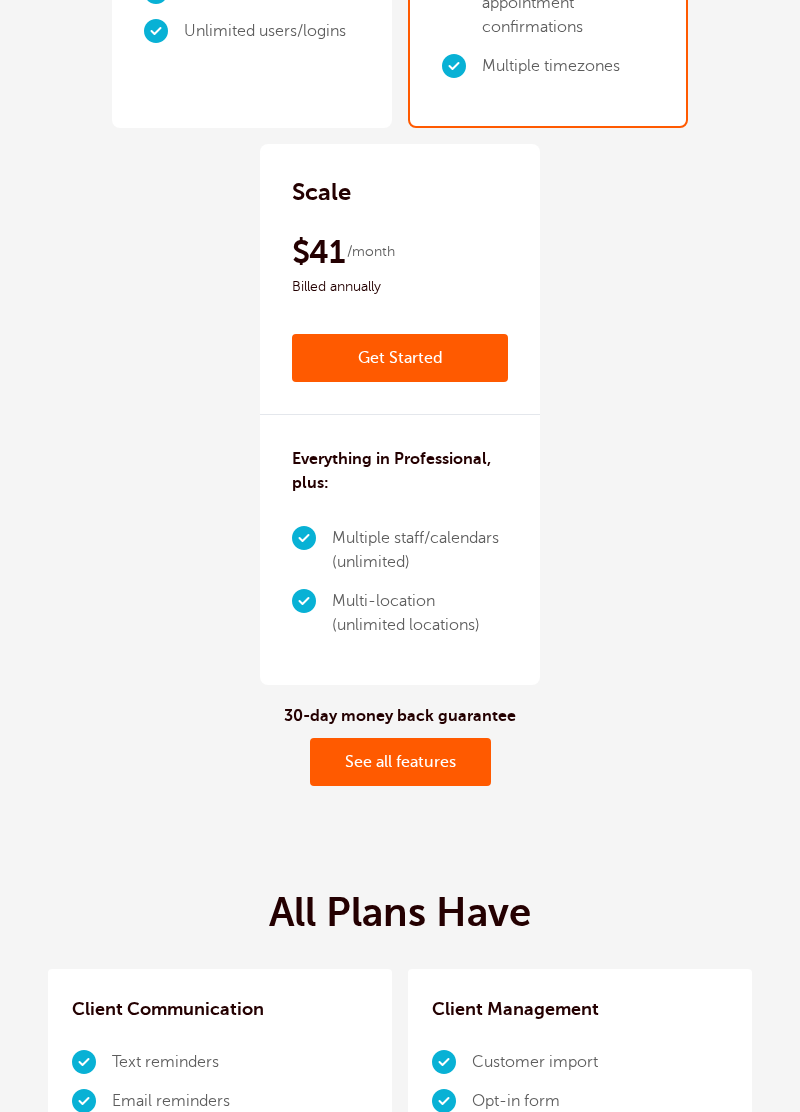 scroll, scrollTop: 1066, scrollLeft: 0, axis: vertical 